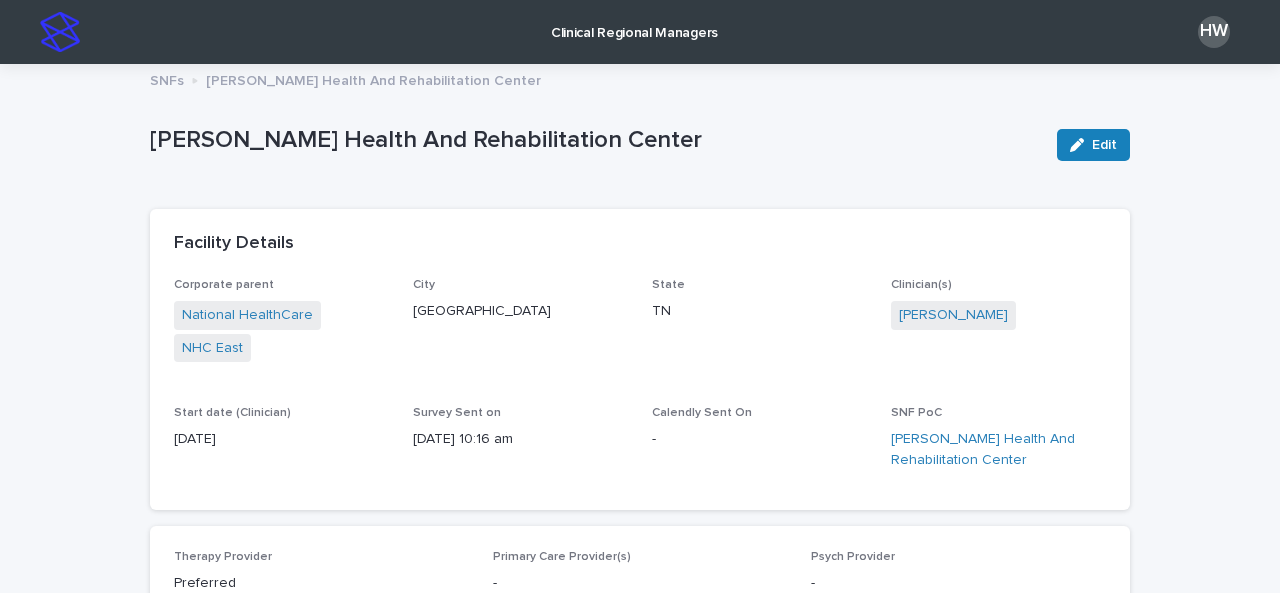 scroll, scrollTop: 0, scrollLeft: 0, axis: both 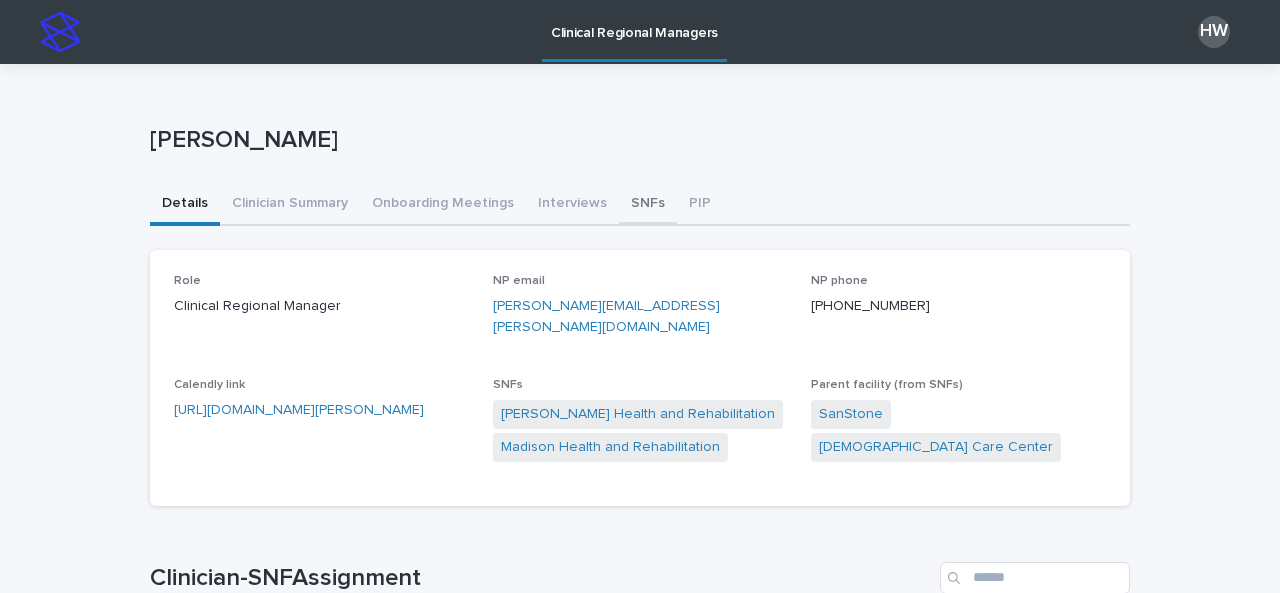 click on "SNFs" at bounding box center (648, 205) 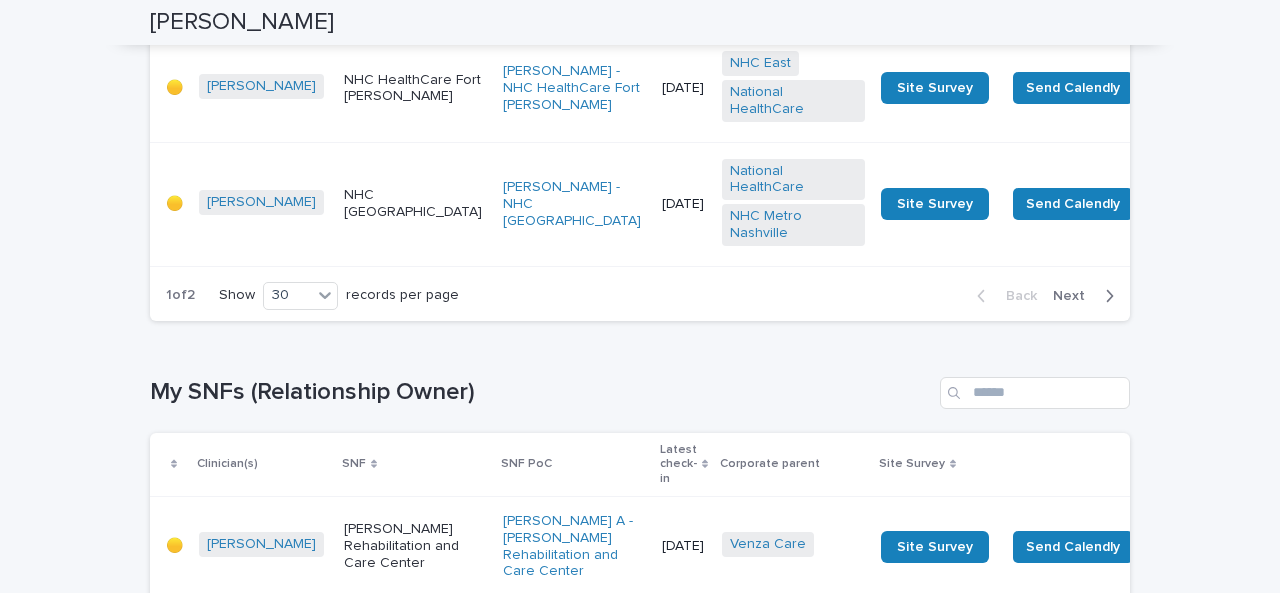 scroll, scrollTop: 3271, scrollLeft: 0, axis: vertical 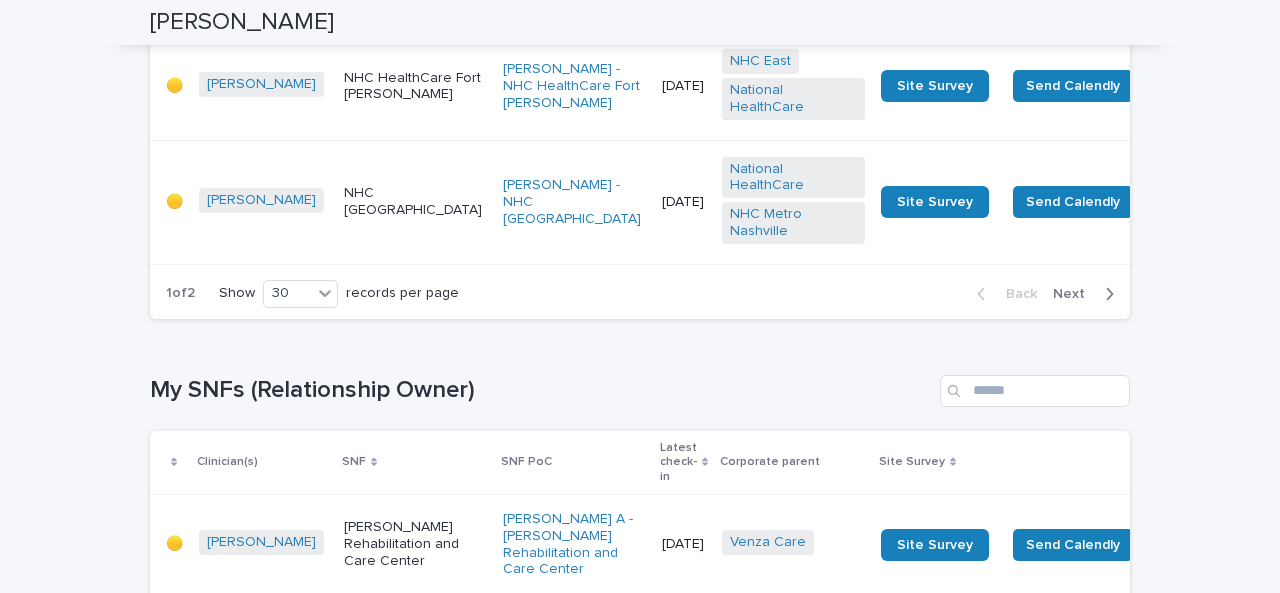 click on "Next" at bounding box center (1075, 294) 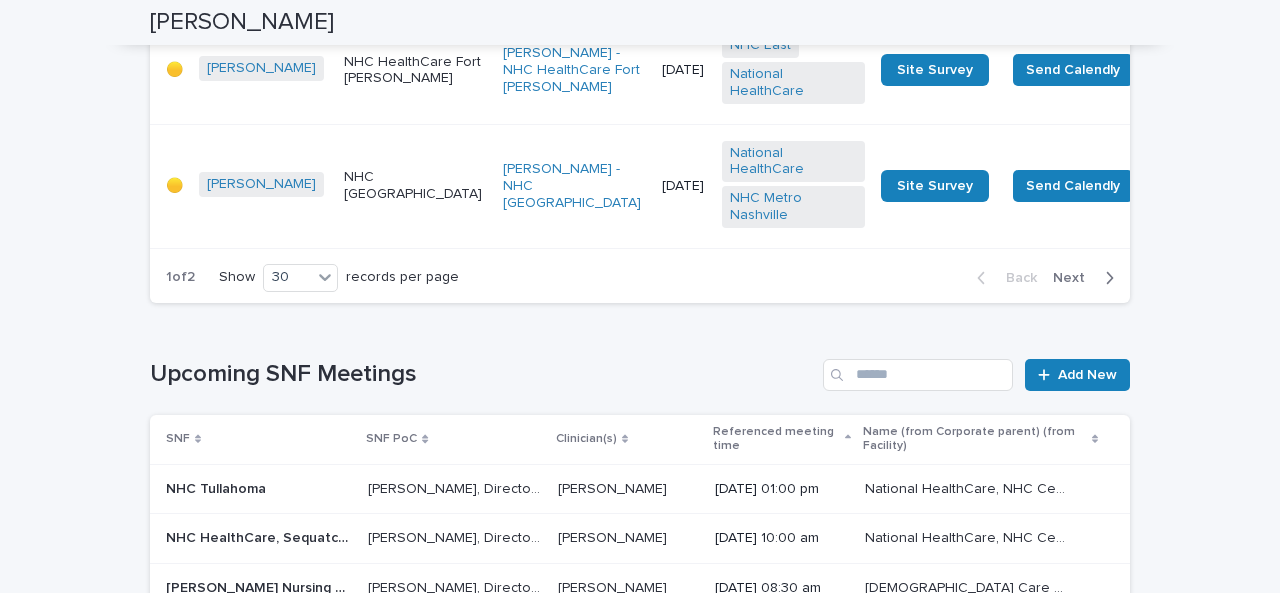 scroll, scrollTop: 5462, scrollLeft: 0, axis: vertical 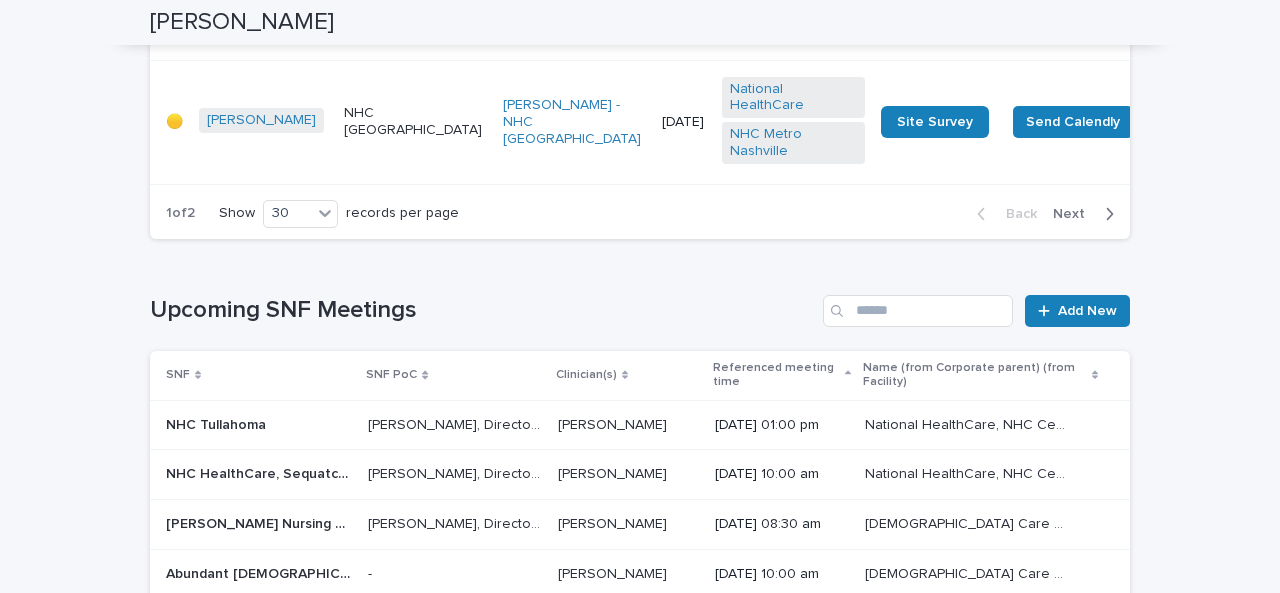 click on "Next" at bounding box center [1075, 214] 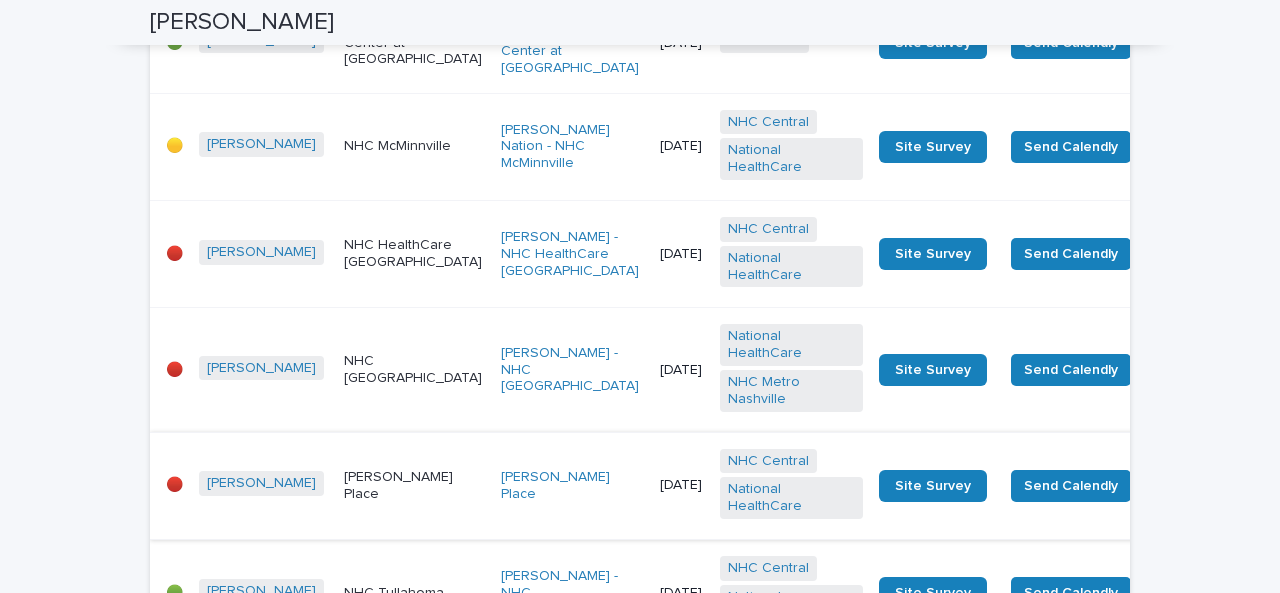 scroll, scrollTop: 3728, scrollLeft: 0, axis: vertical 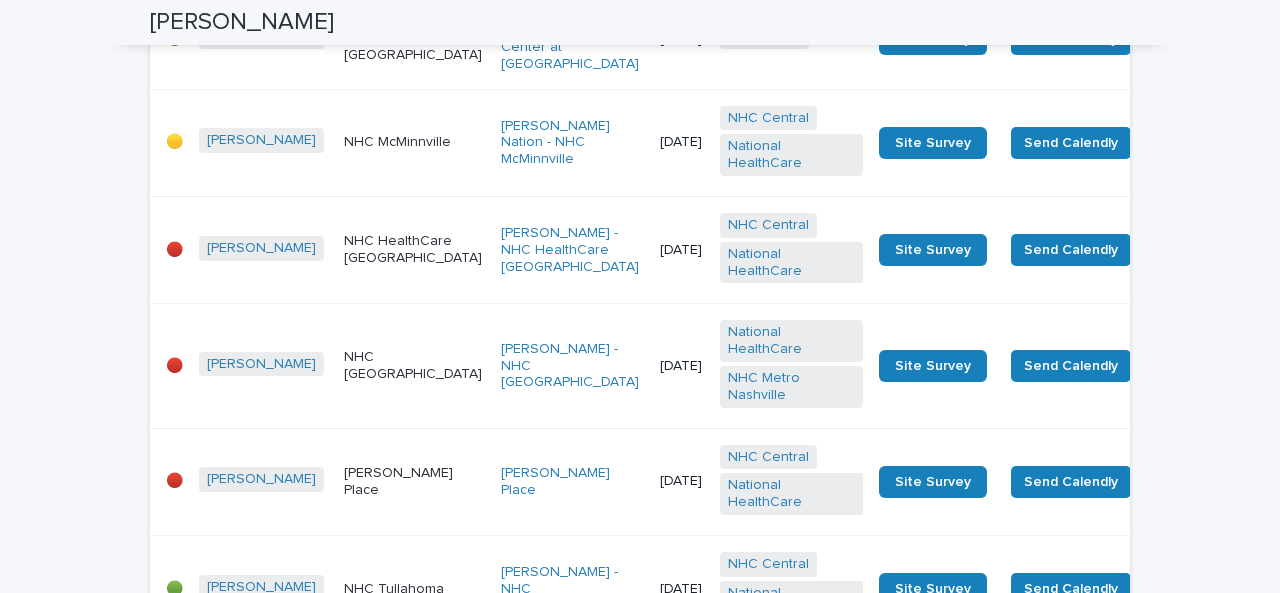 click on "[PERSON_NAME] Place" at bounding box center [414, 481] 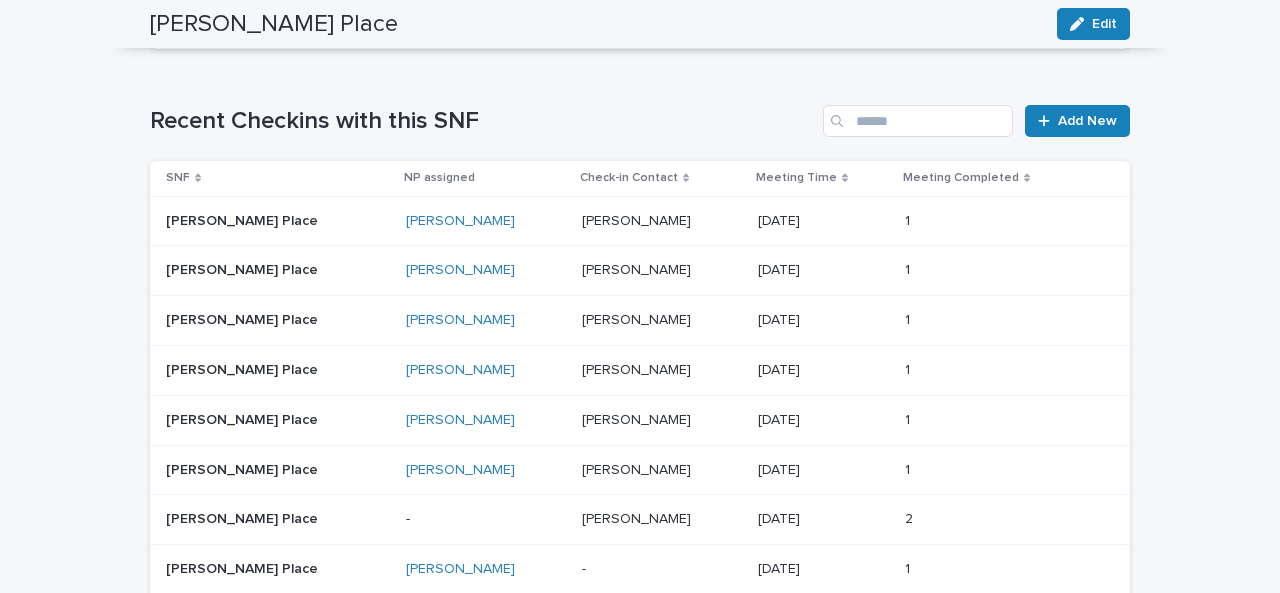 scroll, scrollTop: 1061, scrollLeft: 0, axis: vertical 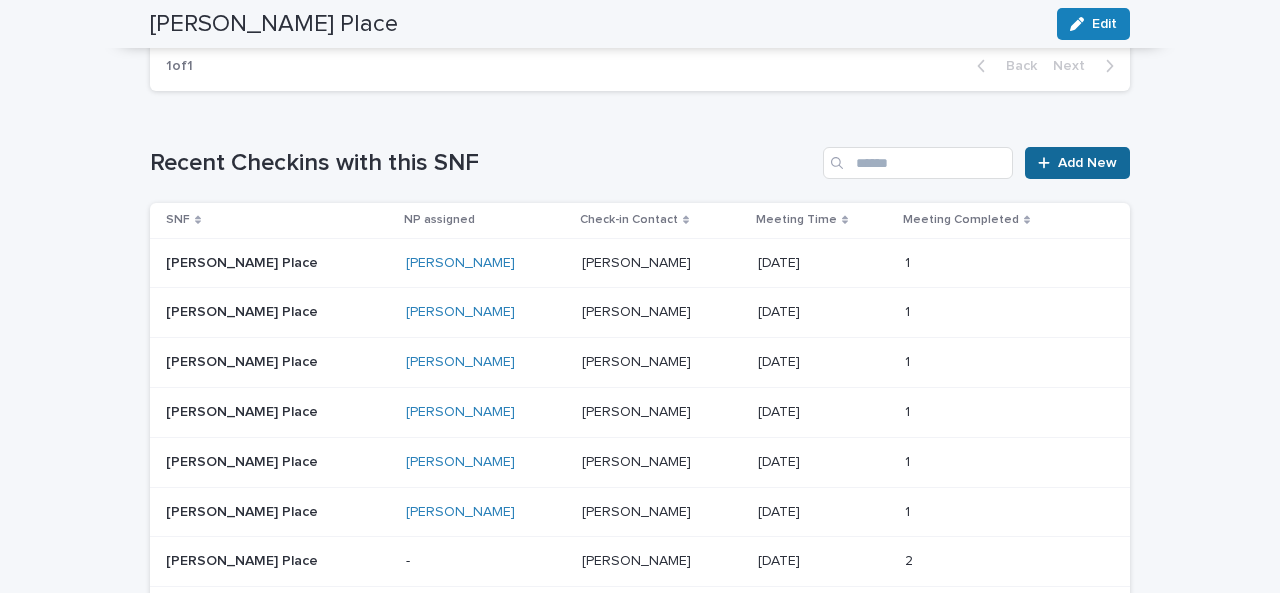 click on "Add New" at bounding box center (1087, 163) 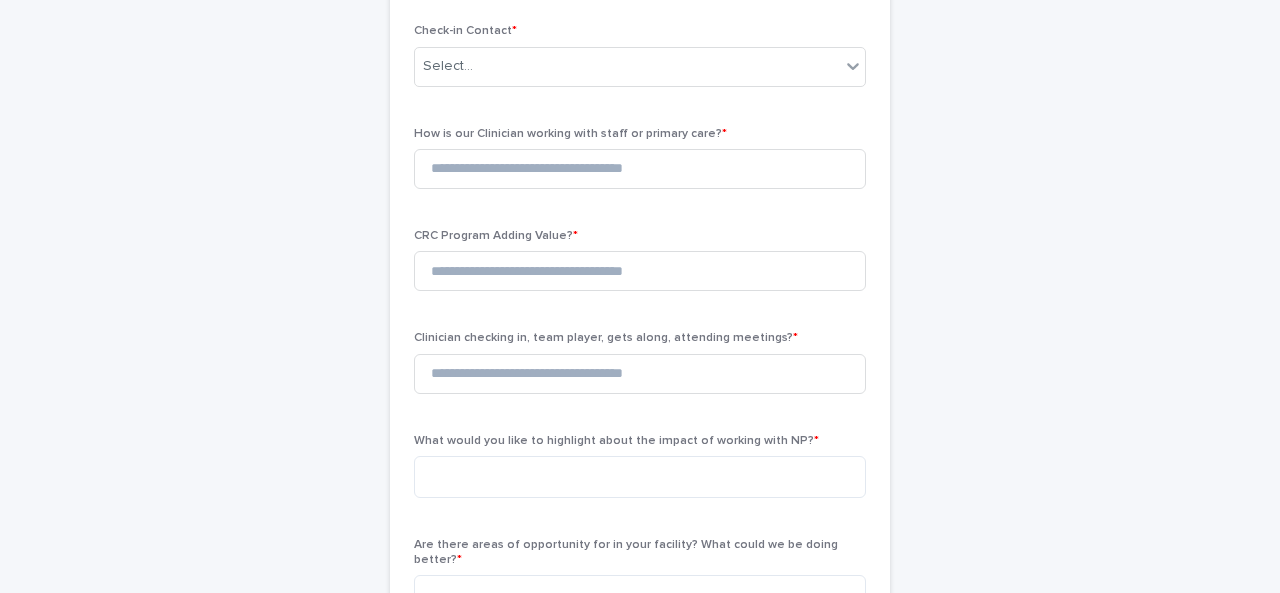 scroll, scrollTop: 160, scrollLeft: 0, axis: vertical 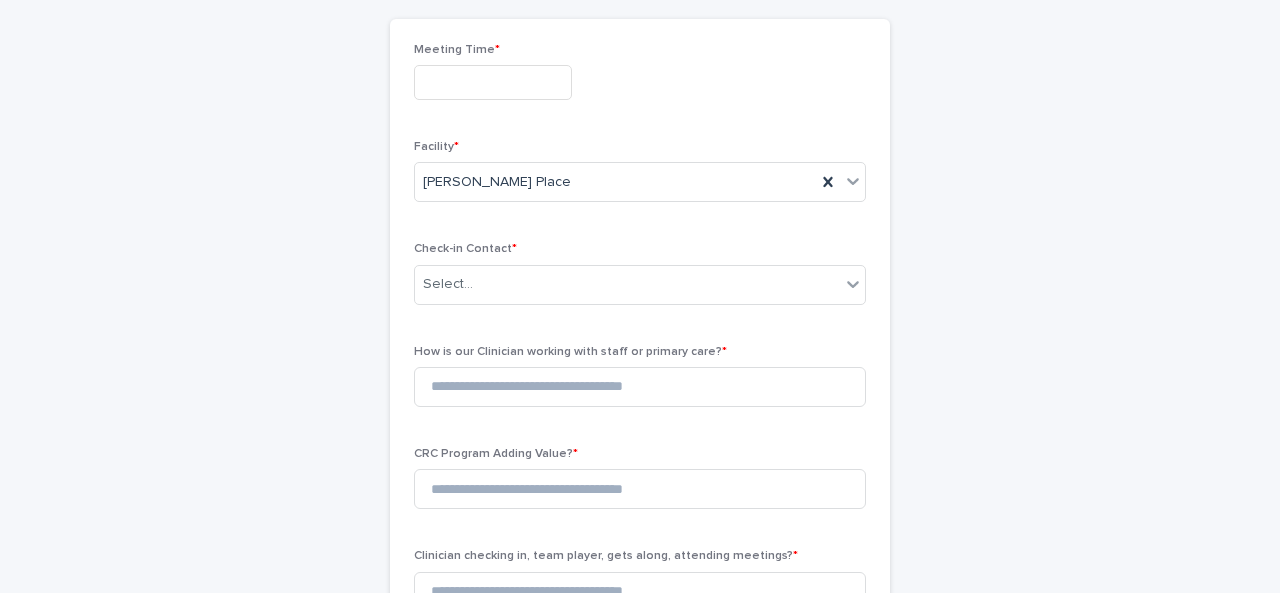 click on "Meeting Time *" at bounding box center (640, 79) 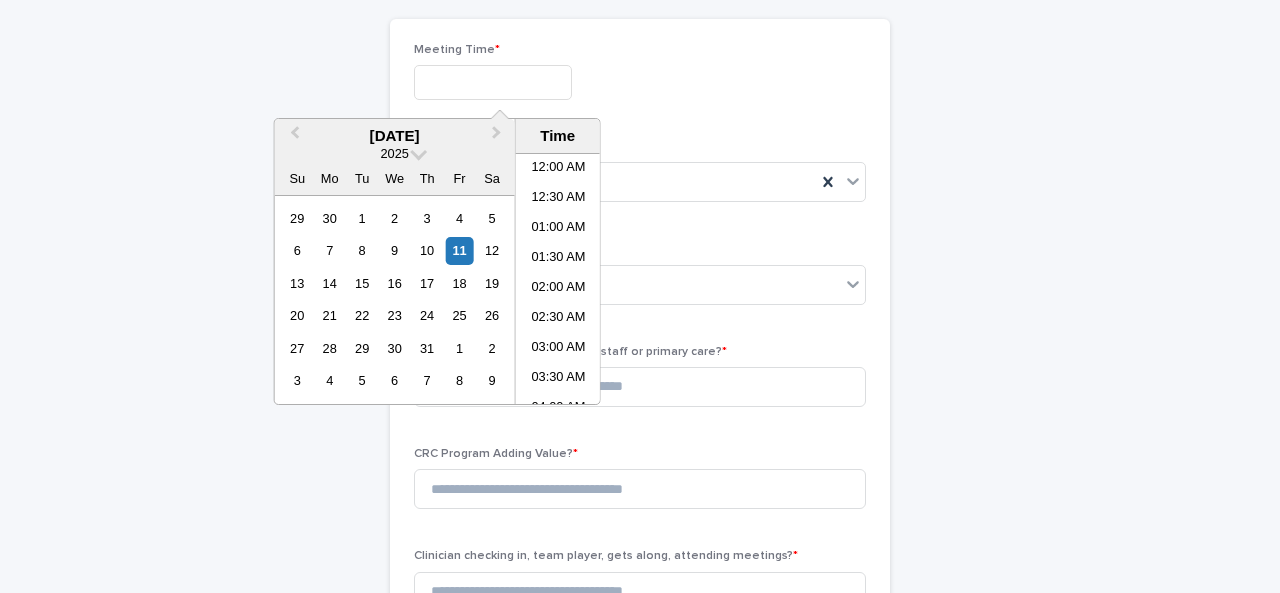 scroll, scrollTop: 730, scrollLeft: 0, axis: vertical 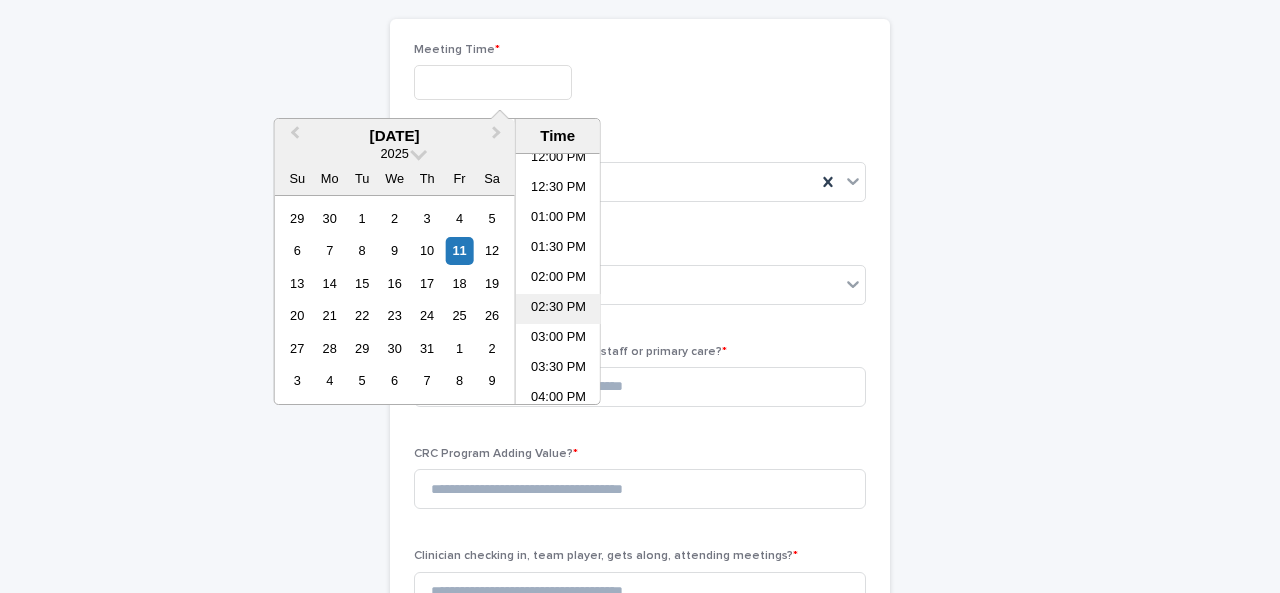 click on "02:30 PM" at bounding box center (558, 309) 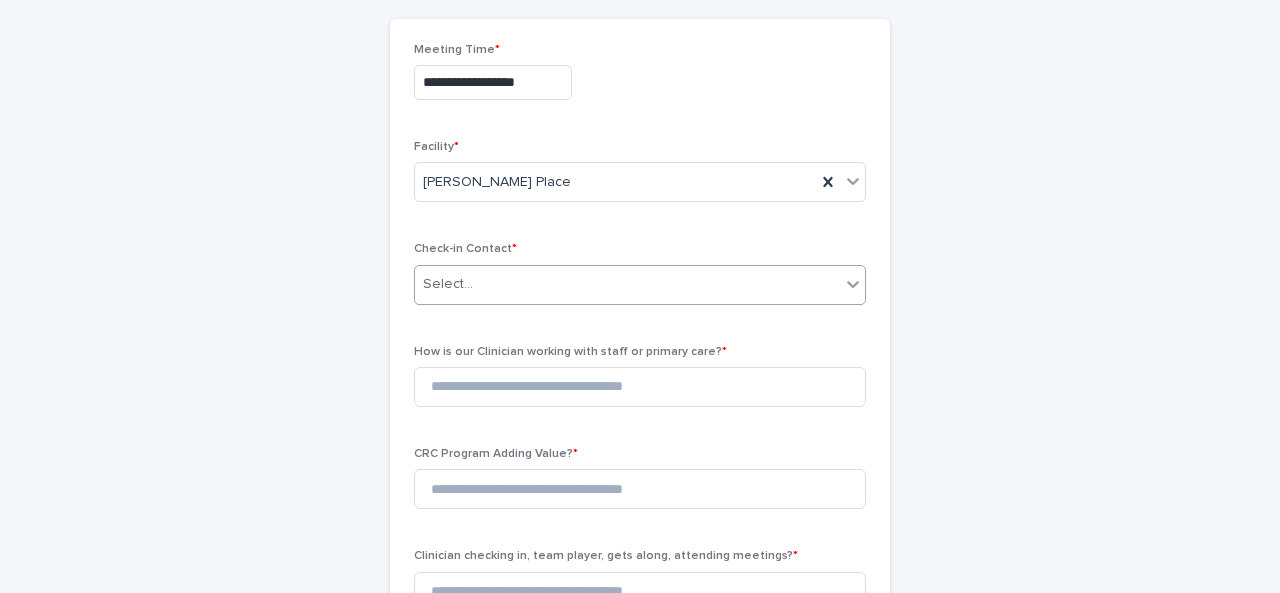 click on "Select..." at bounding box center [627, 284] 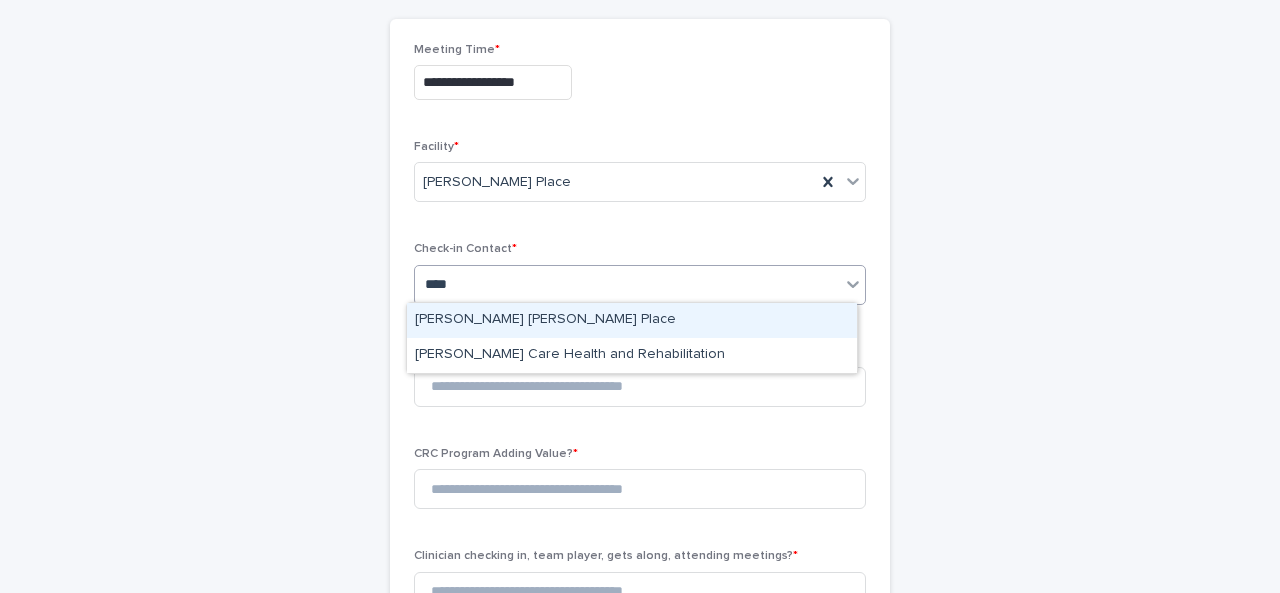 type on "*****" 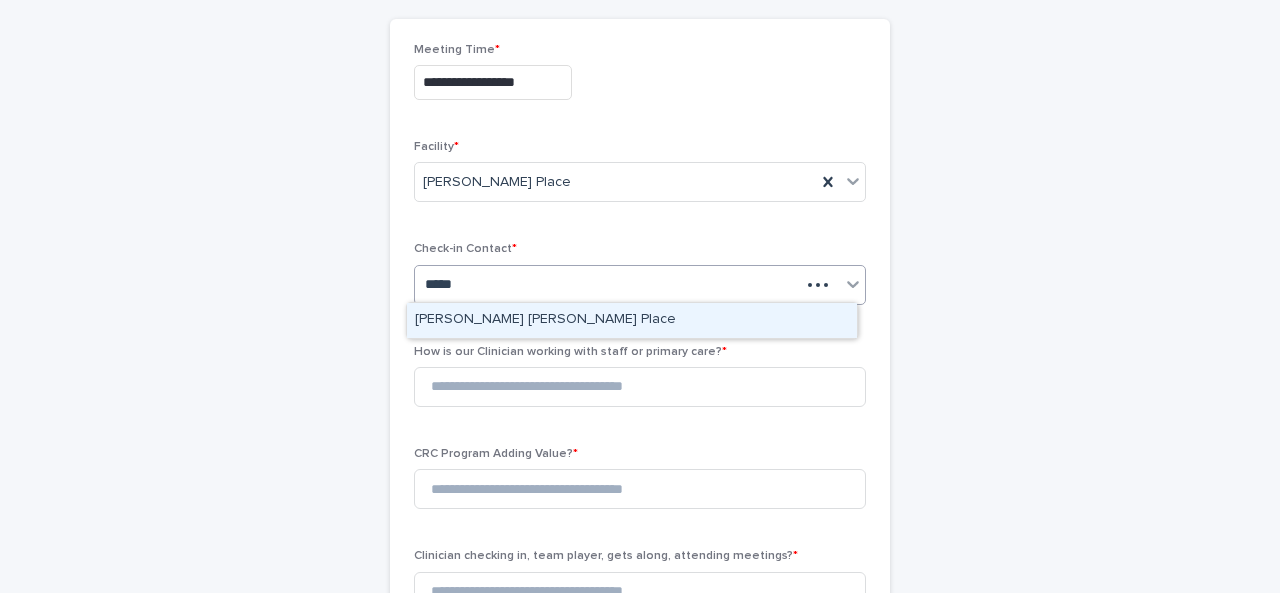 click on "[PERSON_NAME] [PERSON_NAME] Place" at bounding box center (632, 320) 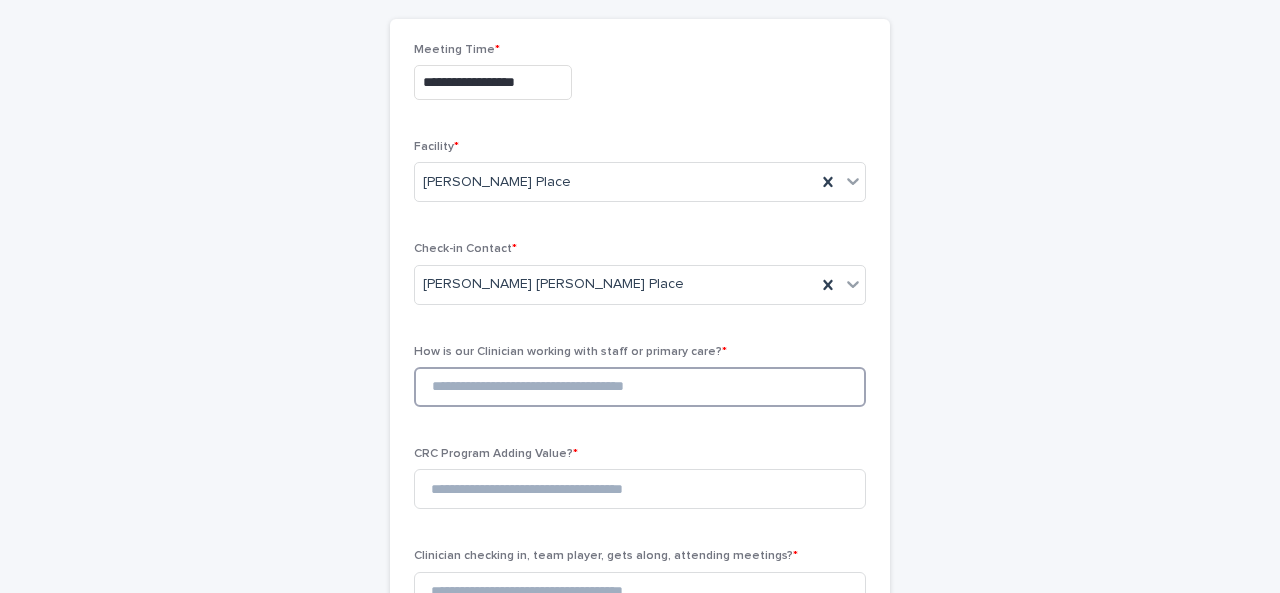 click at bounding box center [640, 387] 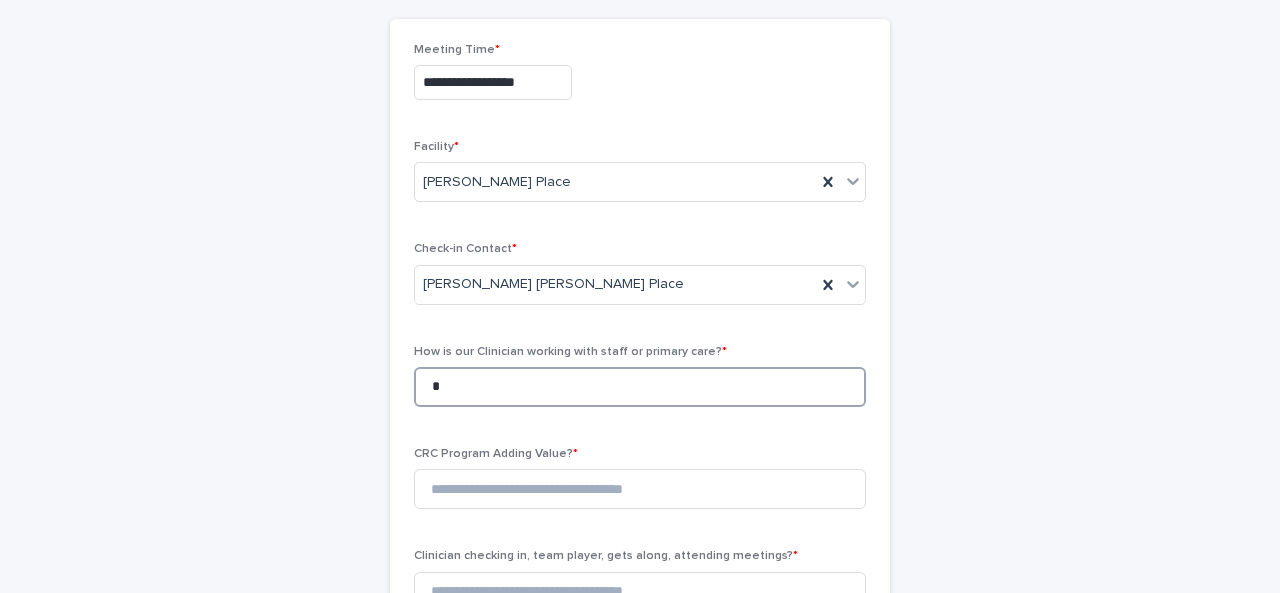 scroll, scrollTop: 386, scrollLeft: 0, axis: vertical 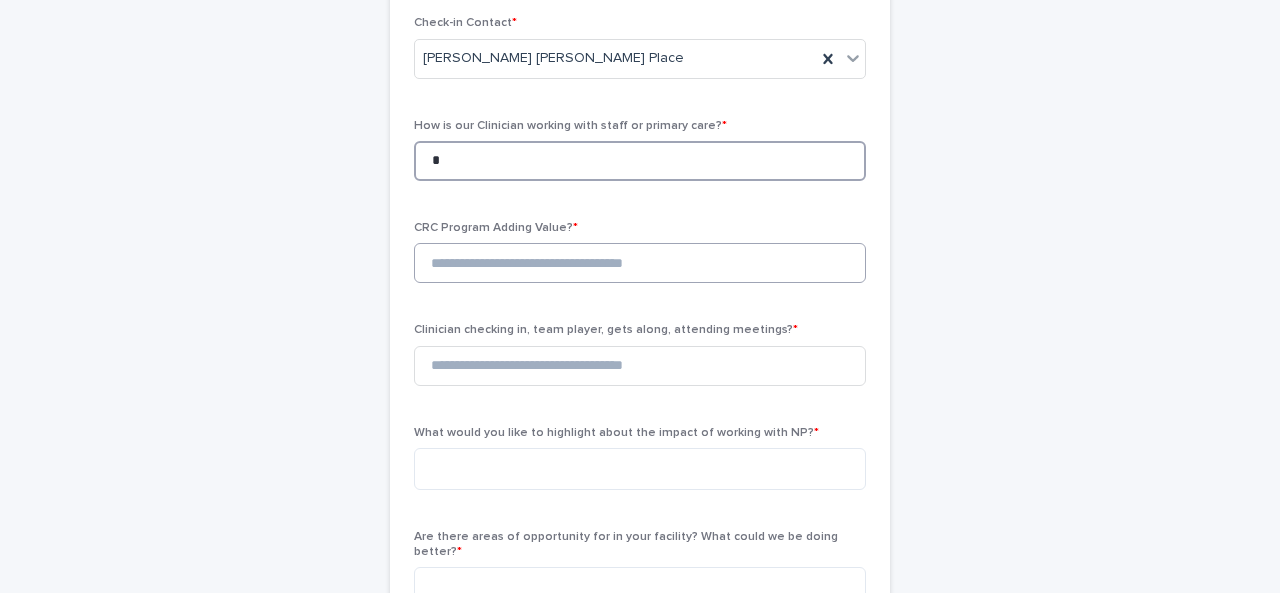 type on "*" 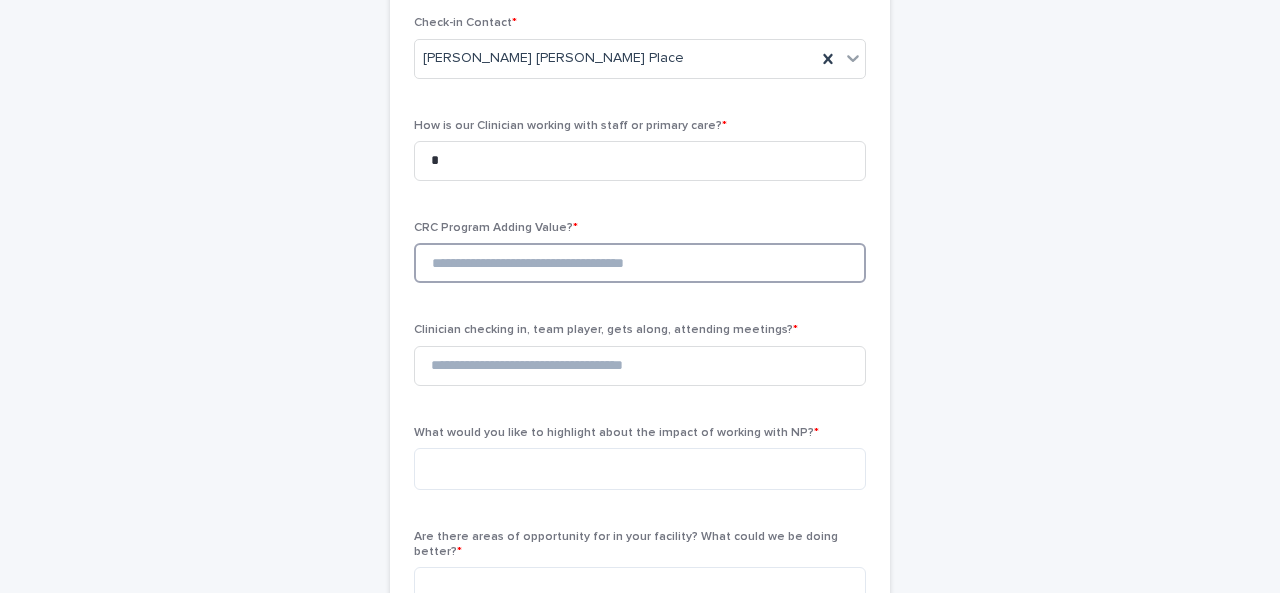 click at bounding box center (640, 263) 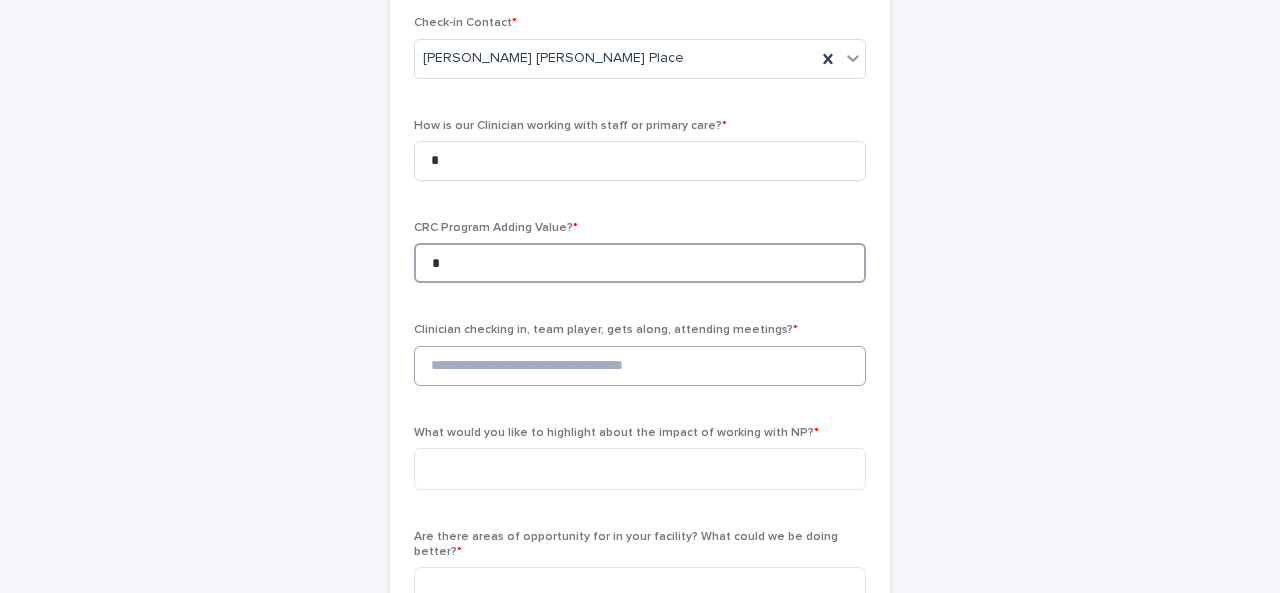 type on "*" 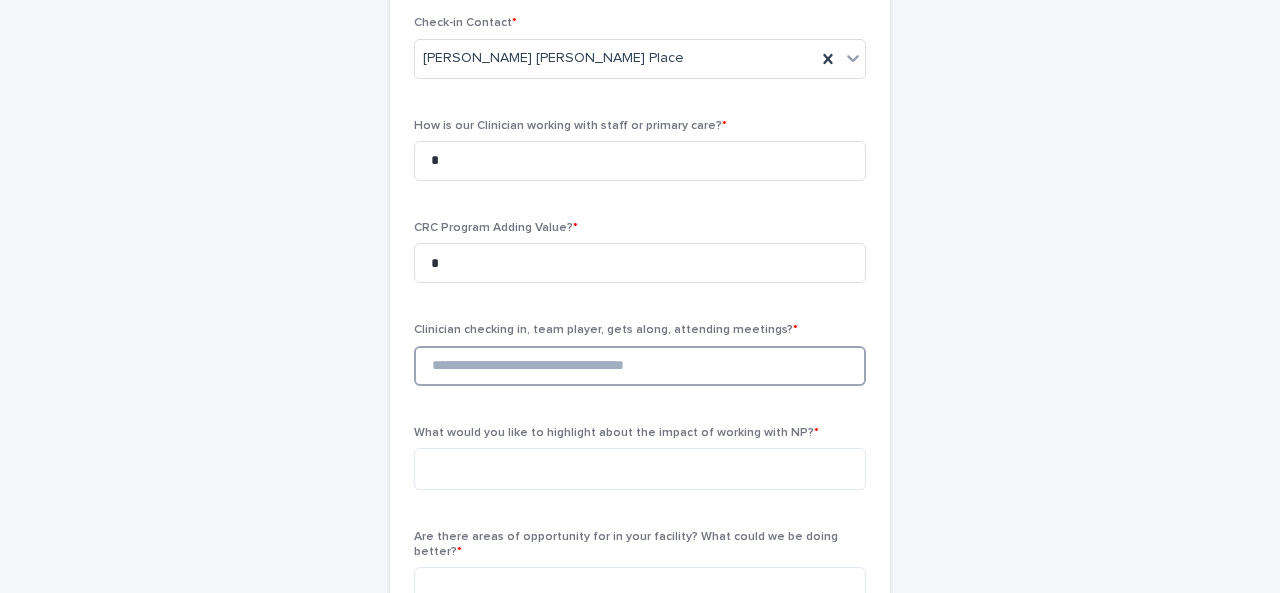 click at bounding box center (640, 366) 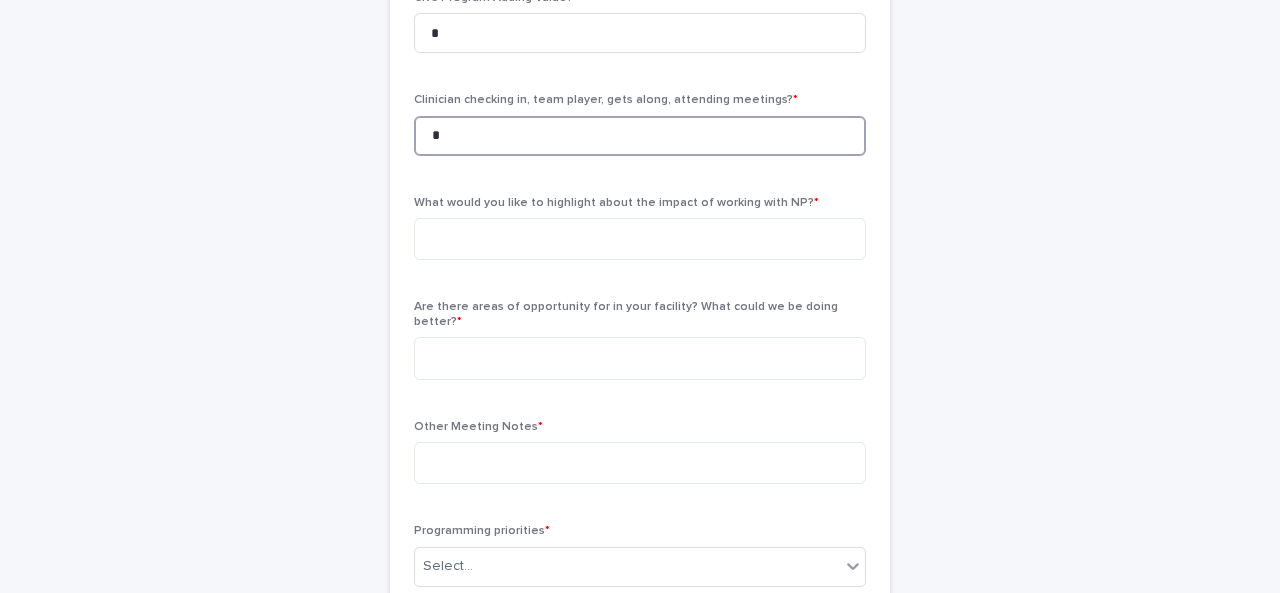 scroll, scrollTop: 618, scrollLeft: 0, axis: vertical 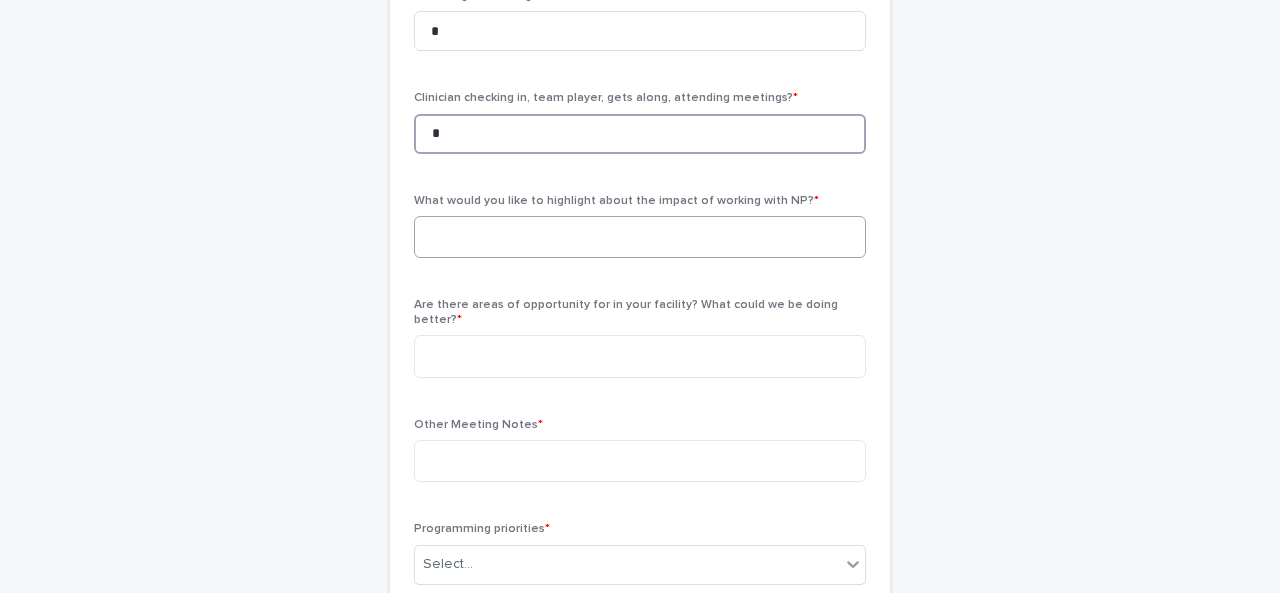 type on "*" 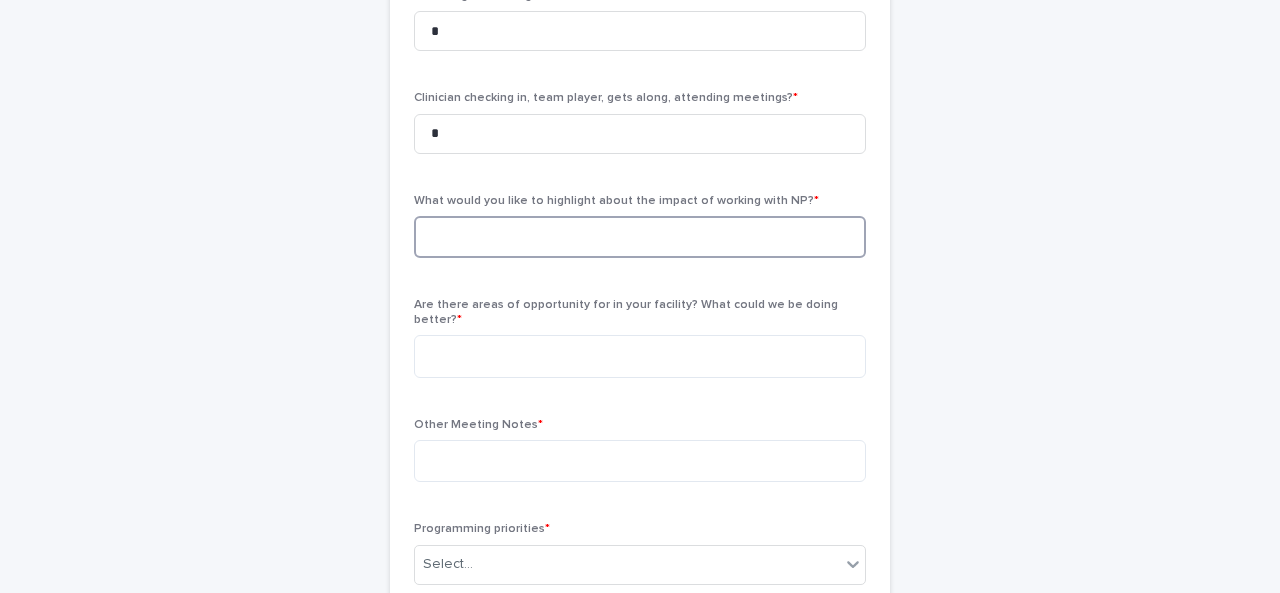 click at bounding box center (640, 237) 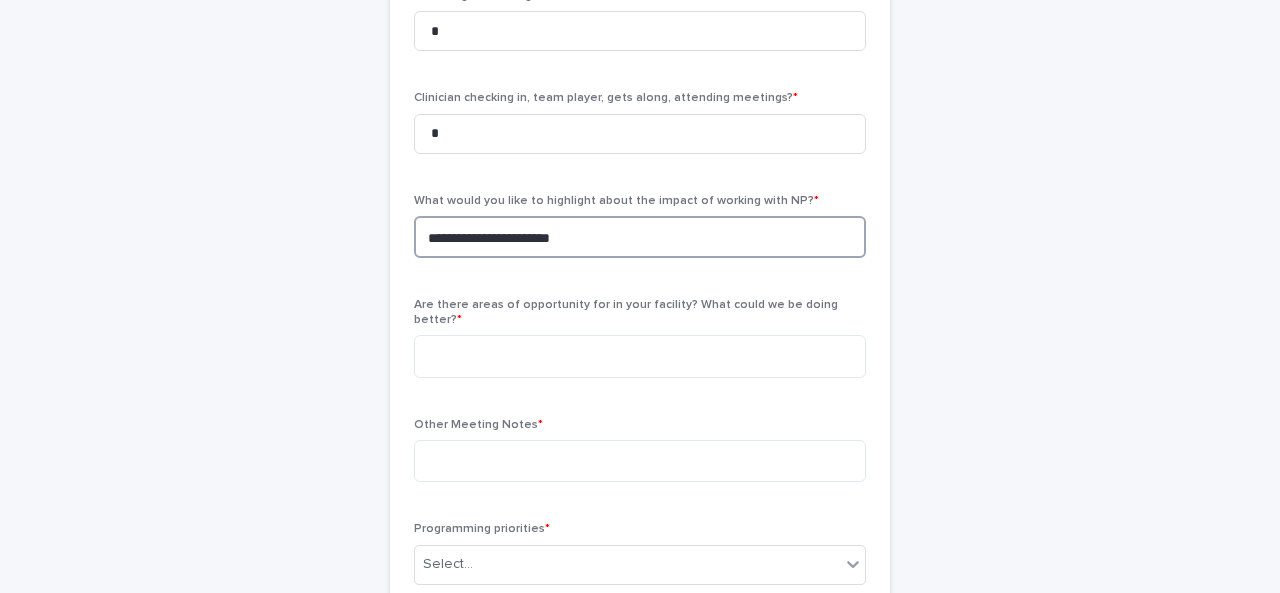 type on "**********" 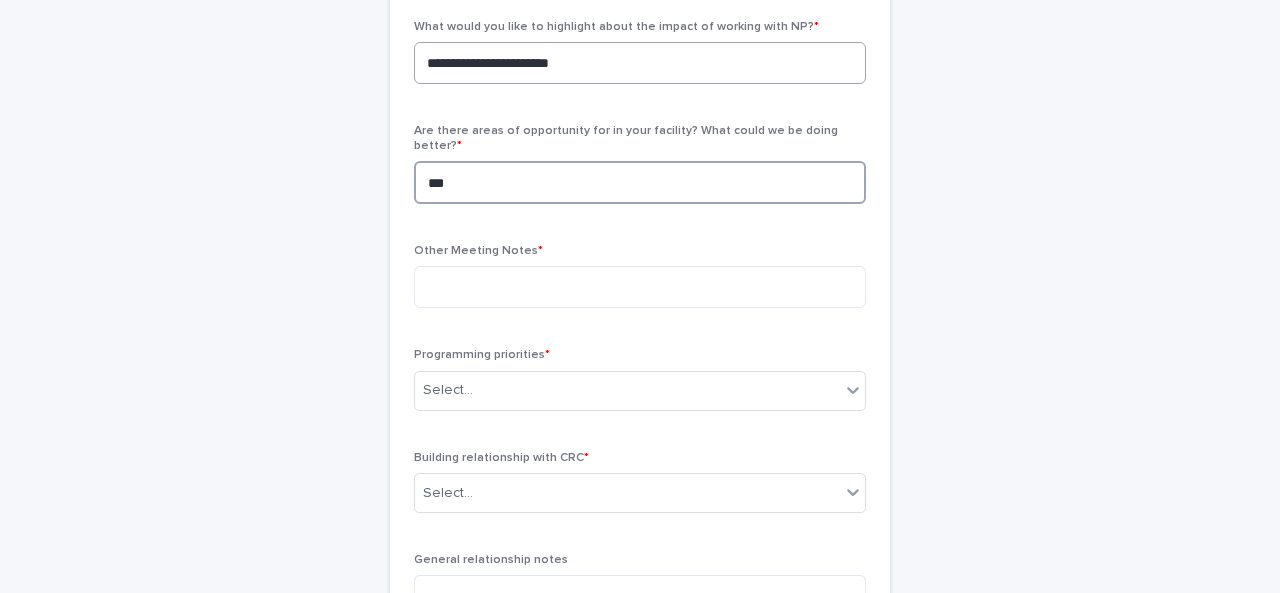 scroll, scrollTop: 804, scrollLeft: 0, axis: vertical 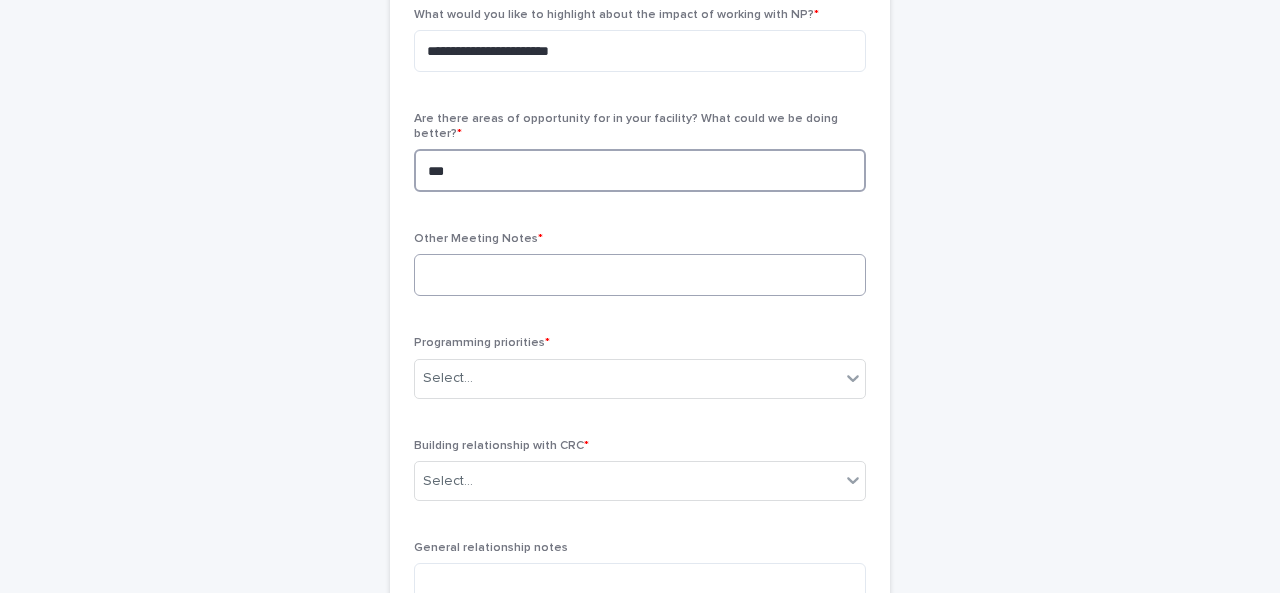 type on "***" 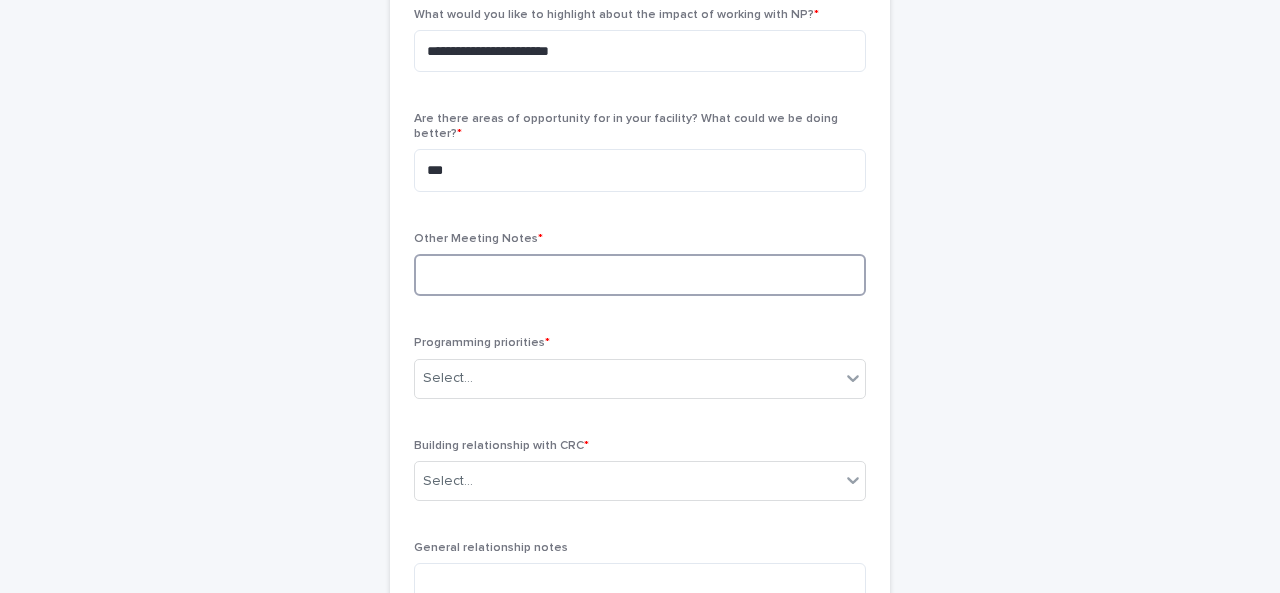 click at bounding box center [640, 275] 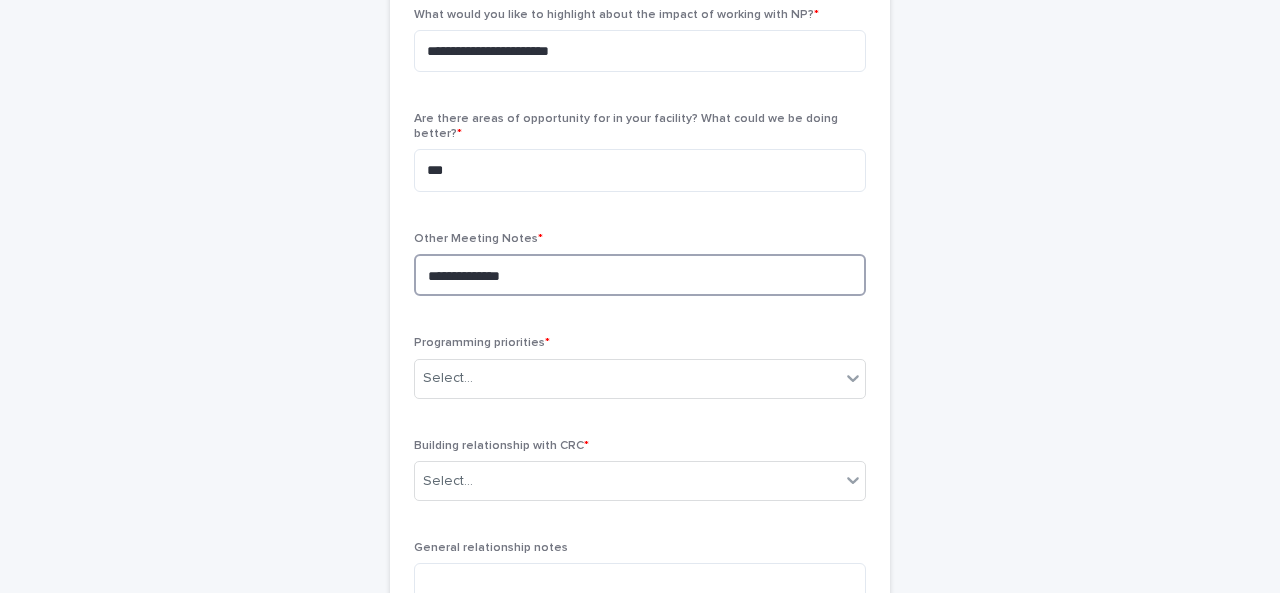 click on "**********" at bounding box center (640, 275) 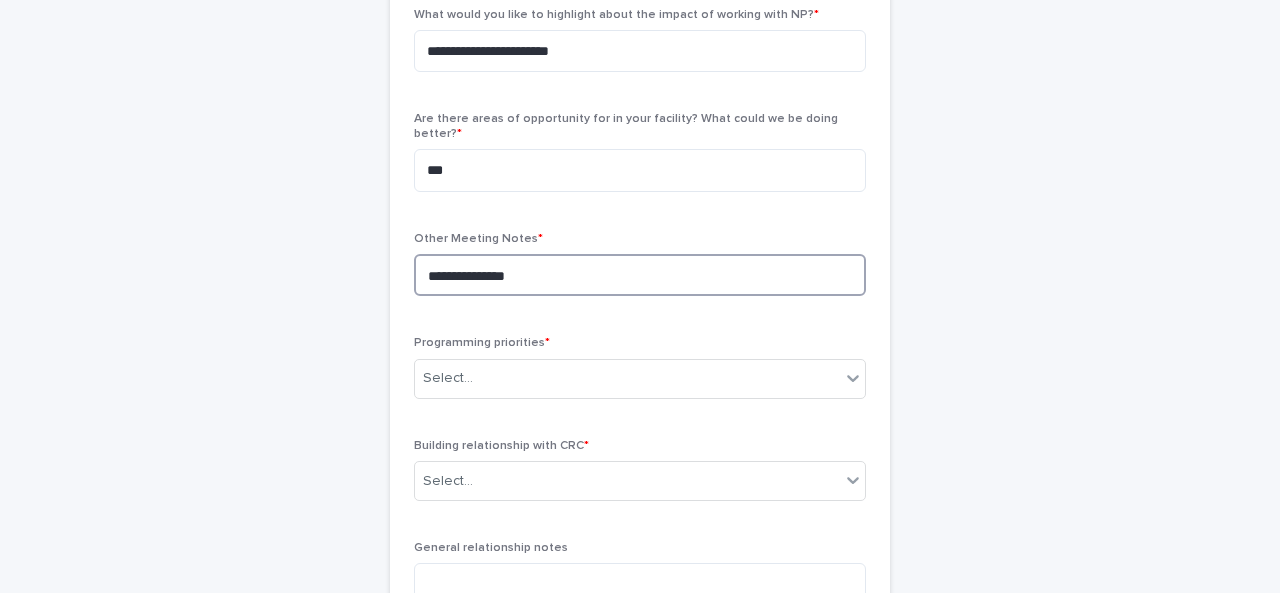 click on "**********" at bounding box center (640, 275) 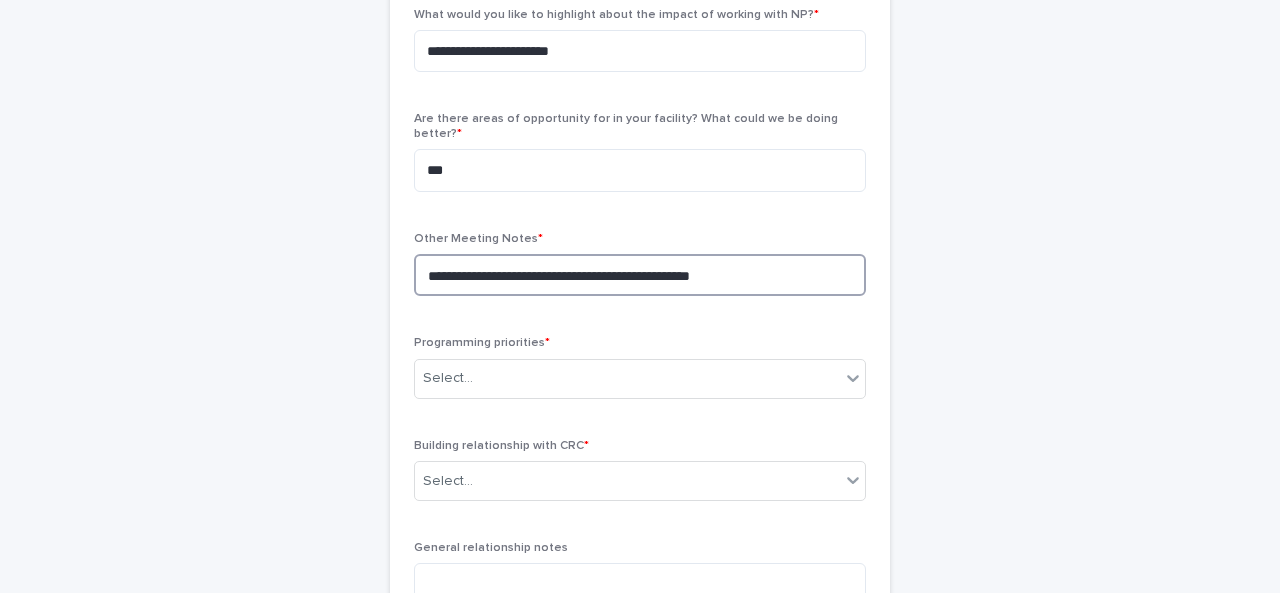 paste on "**********" 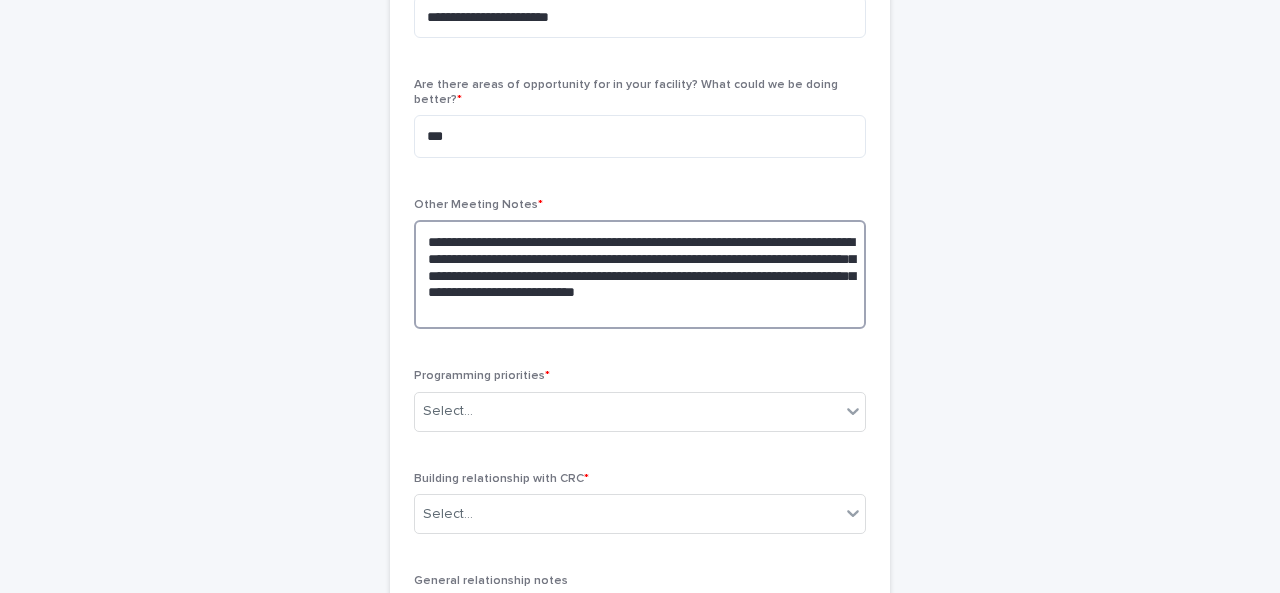 scroll, scrollTop: 840, scrollLeft: 0, axis: vertical 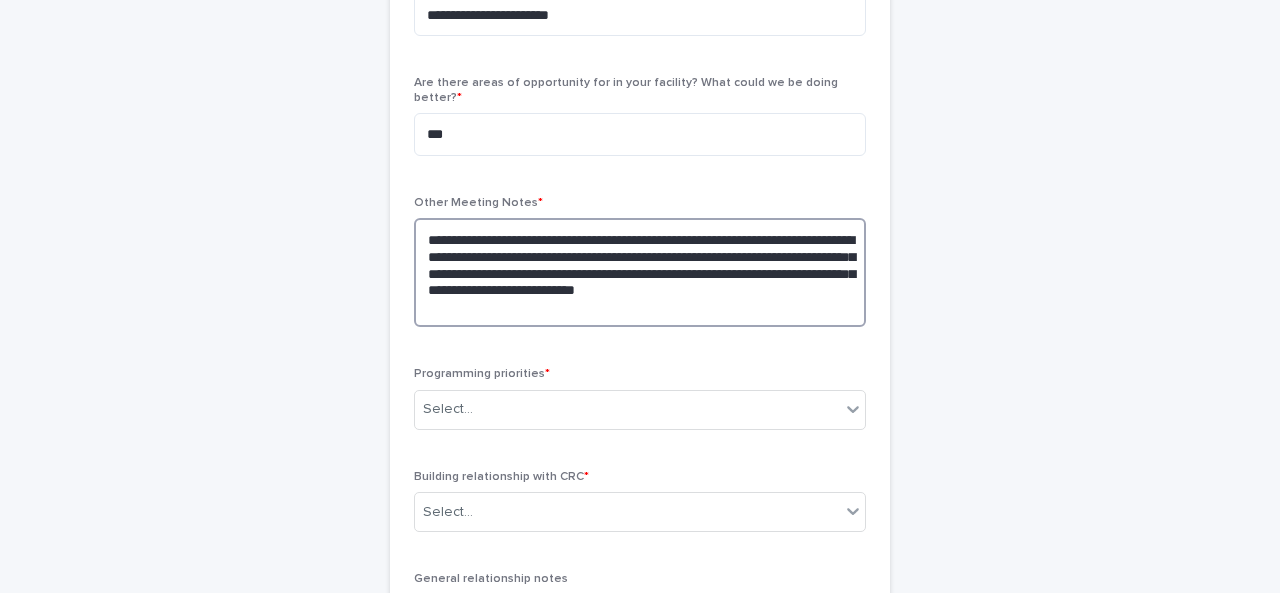 click on "**********" at bounding box center (640, 272) 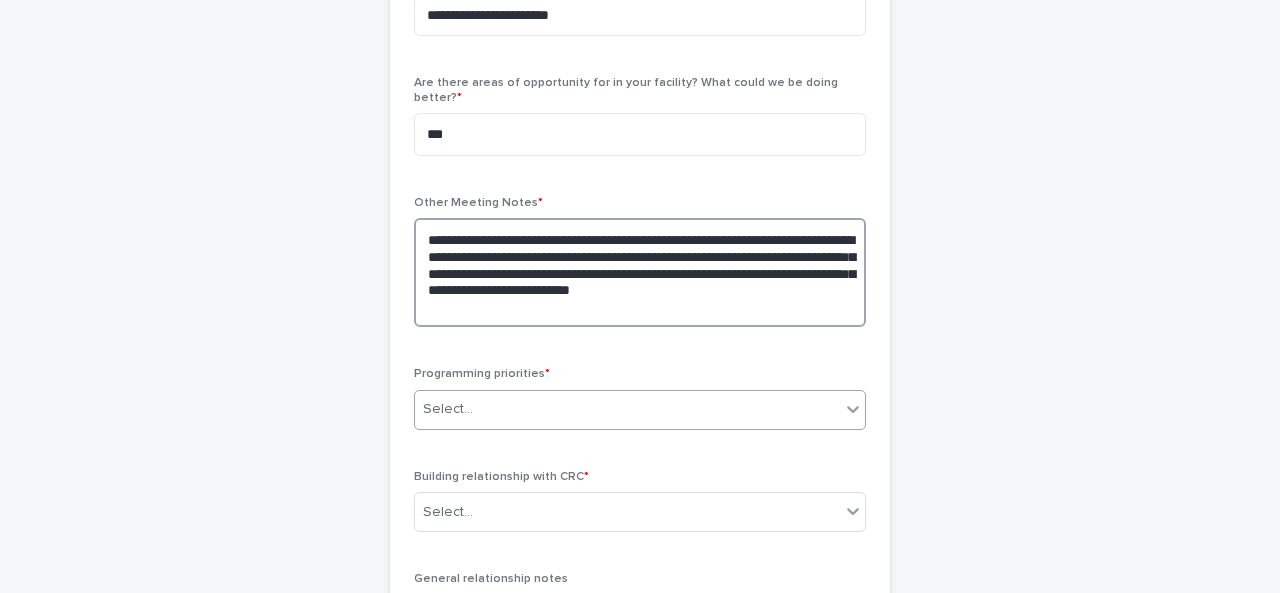type on "**********" 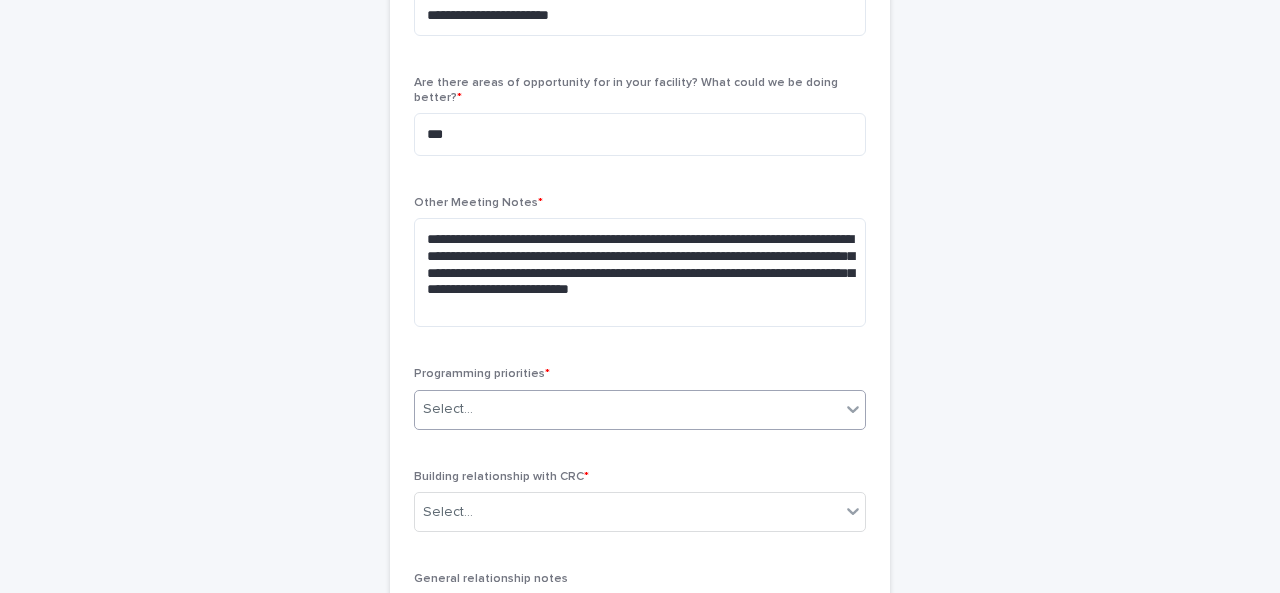 click on "Select..." at bounding box center (627, 409) 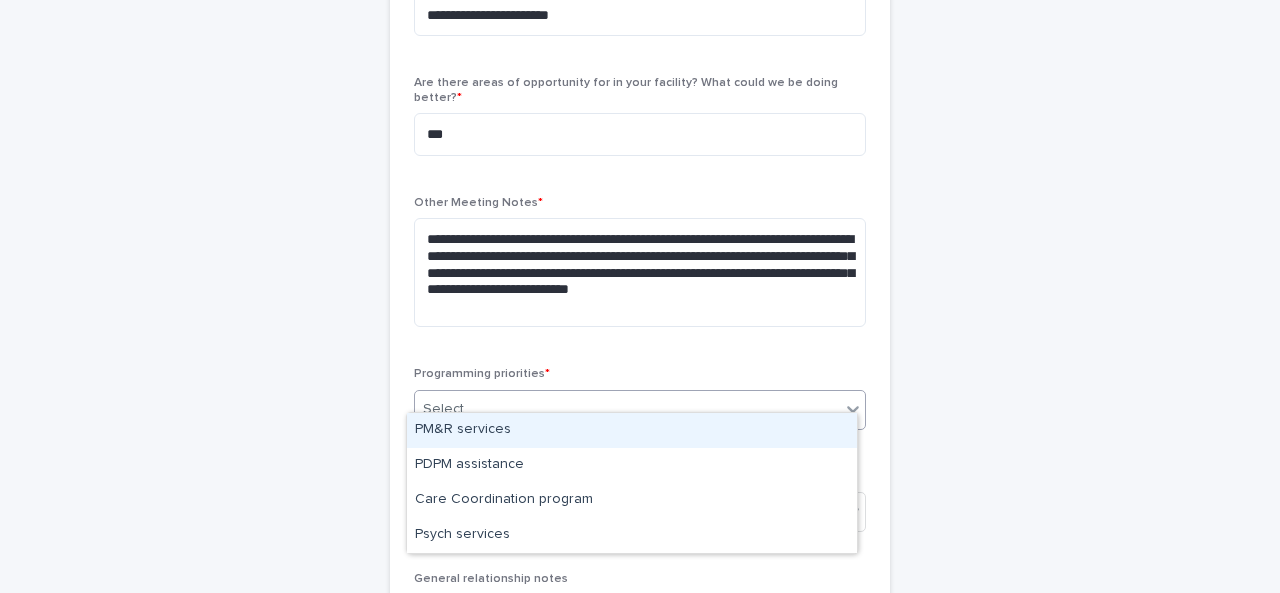 click on "PM&R services" at bounding box center [632, 430] 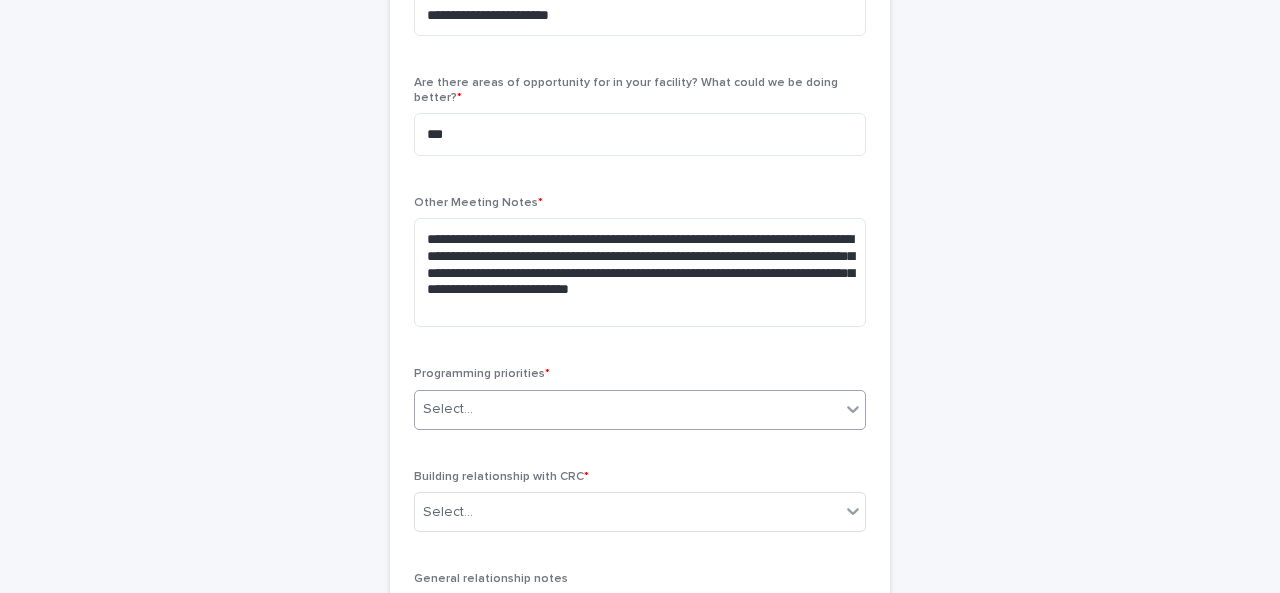 click on "Select..." at bounding box center (627, 409) 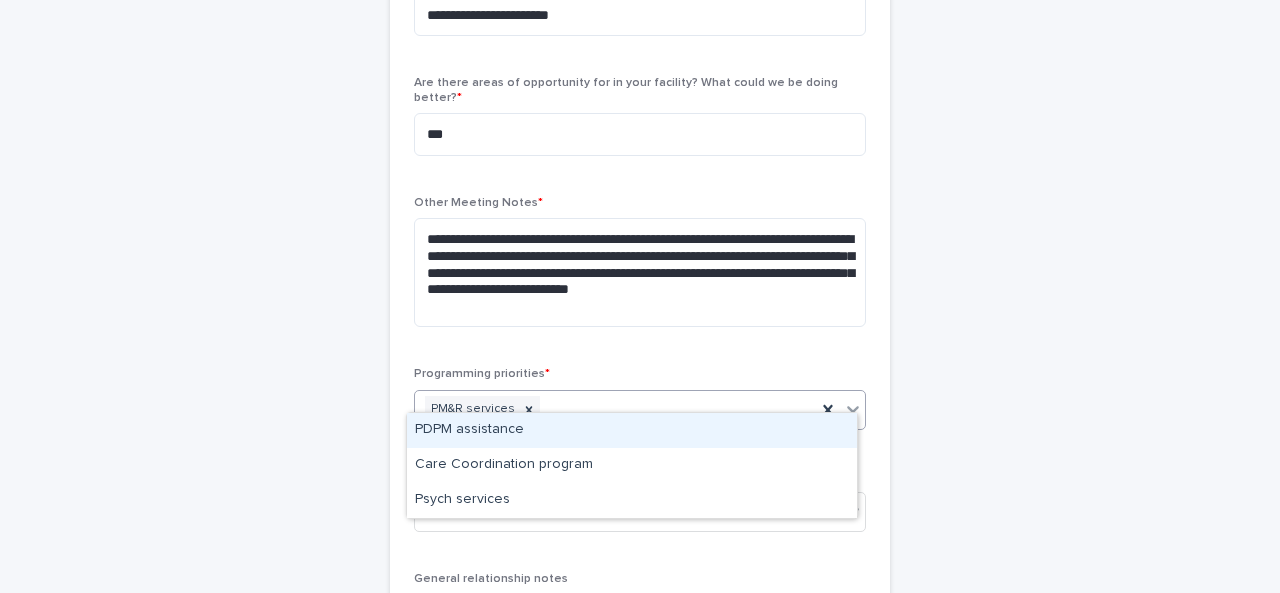 click on "PDPM assistance" at bounding box center (632, 430) 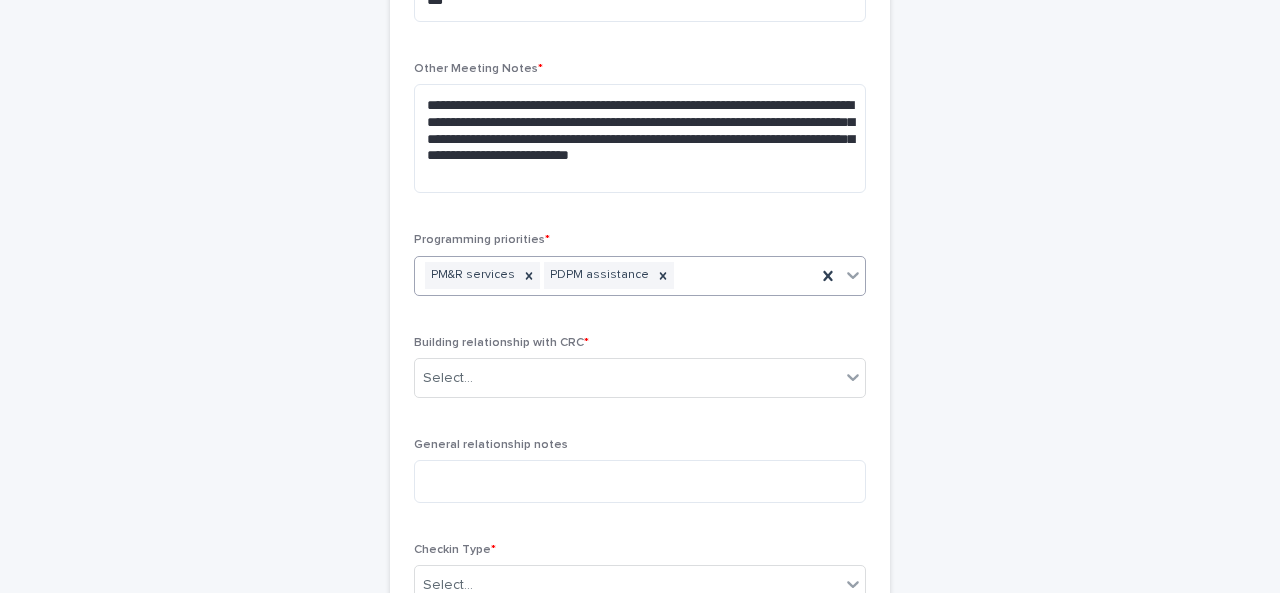 scroll, scrollTop: 980, scrollLeft: 0, axis: vertical 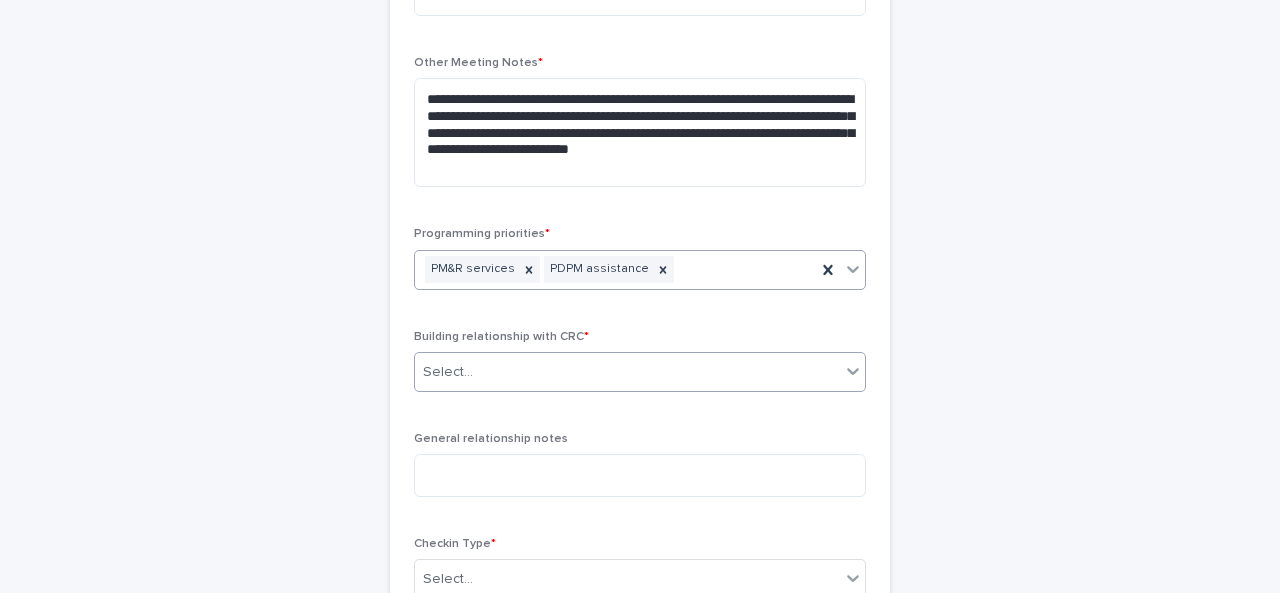 click on "Select..." at bounding box center [448, 372] 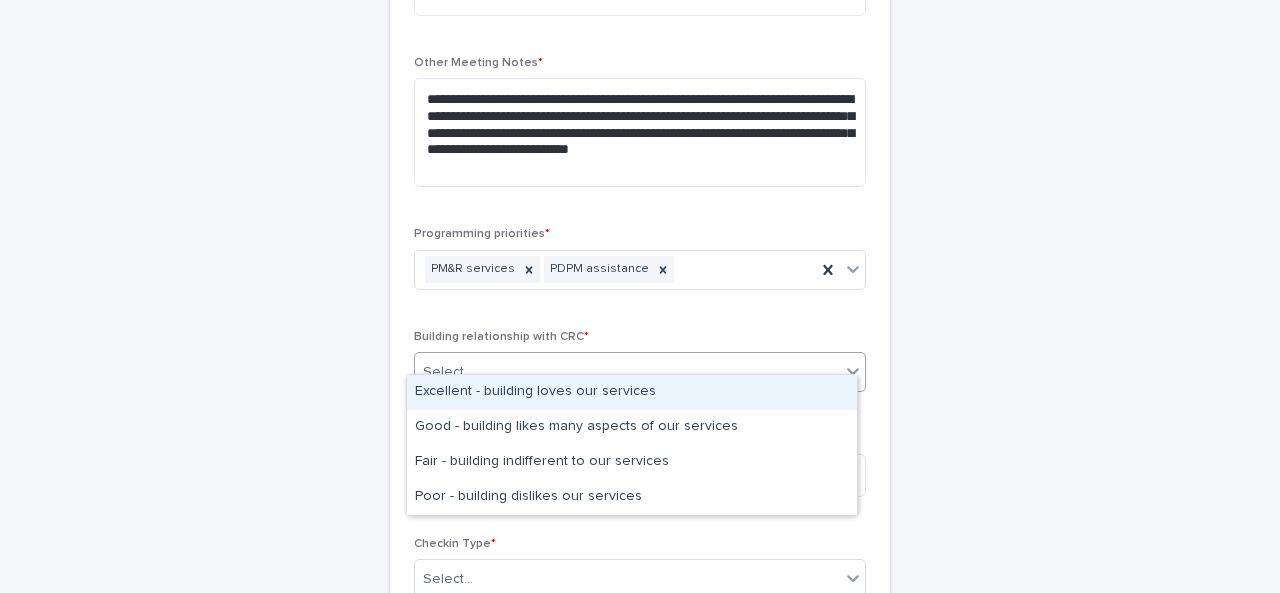 click on "Excellent - building loves our services" at bounding box center (632, 392) 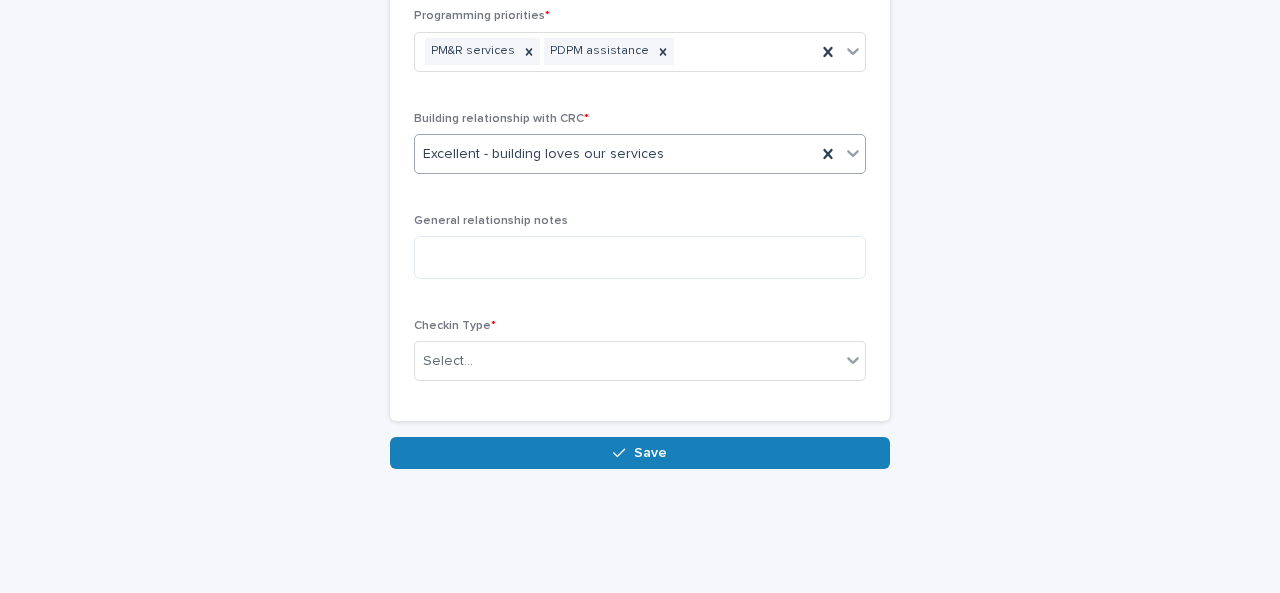 scroll, scrollTop: 1200, scrollLeft: 0, axis: vertical 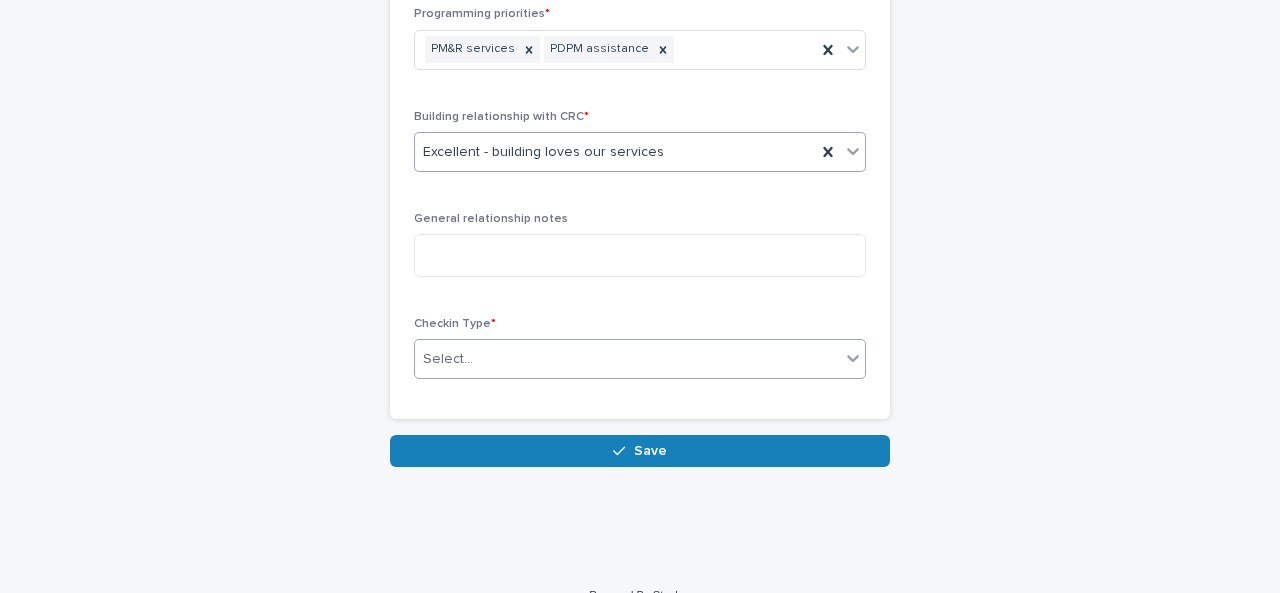 click on "Select..." at bounding box center [627, 359] 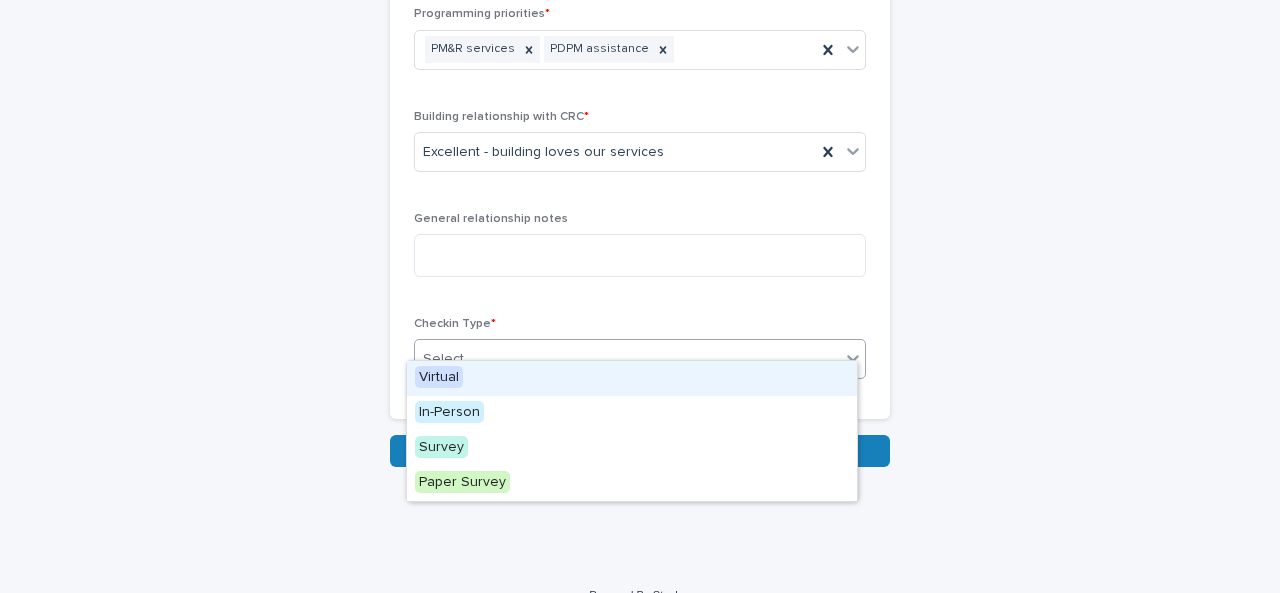 click on "Virtual" at bounding box center (632, 378) 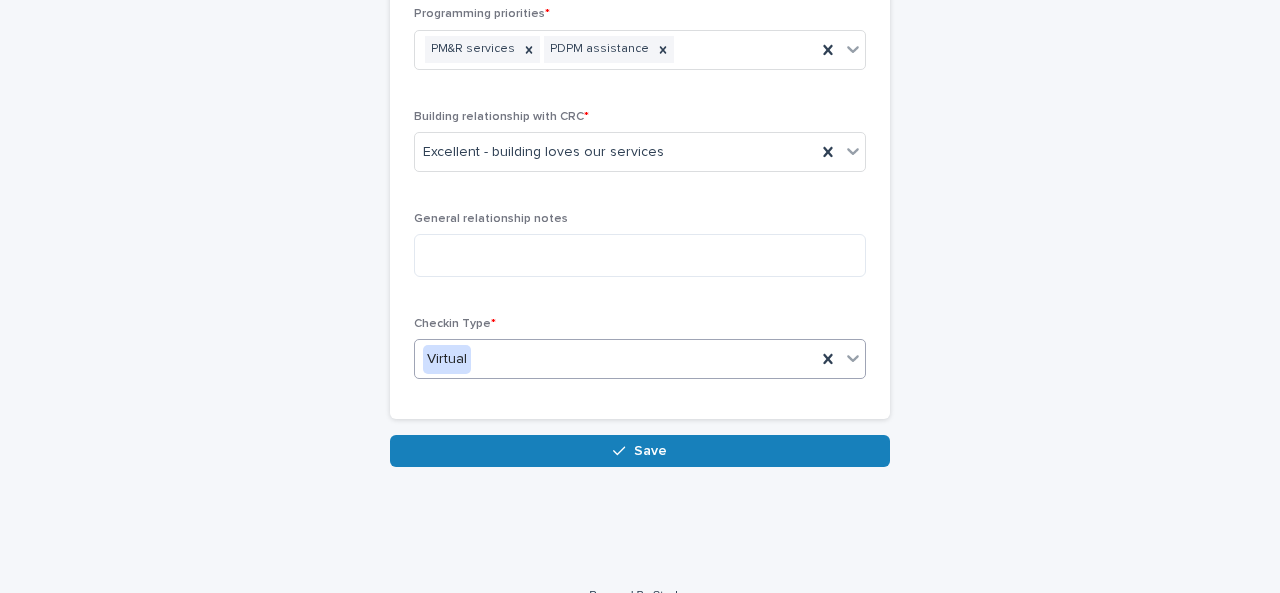 scroll, scrollTop: 1024, scrollLeft: 0, axis: vertical 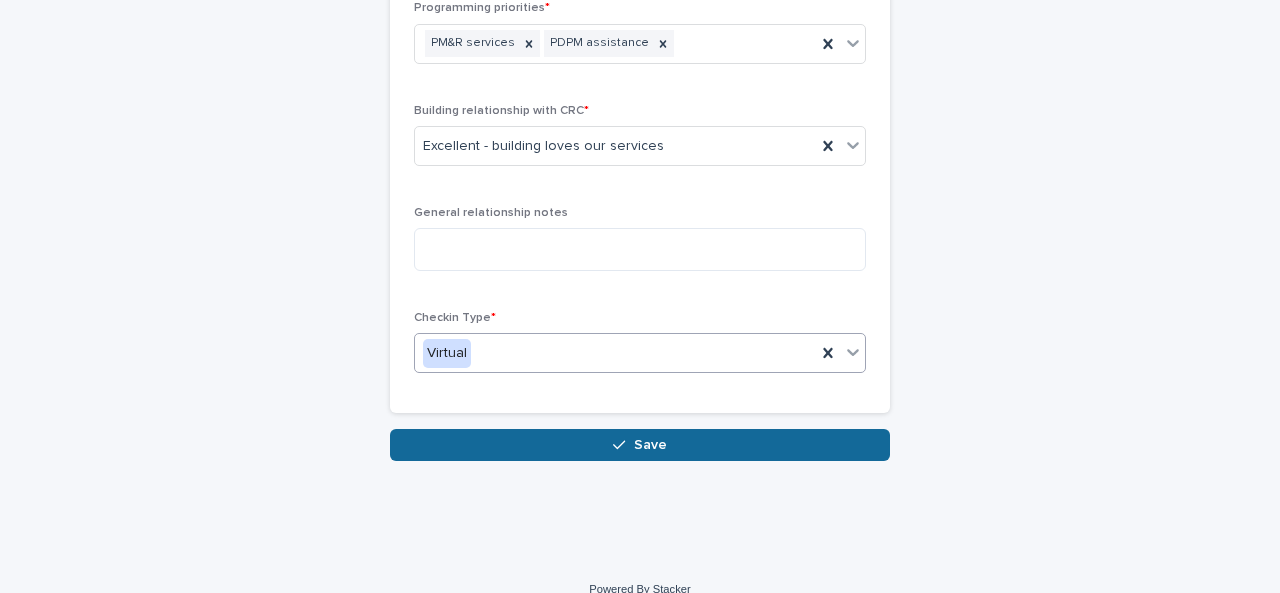 click on "Save" at bounding box center [640, 445] 